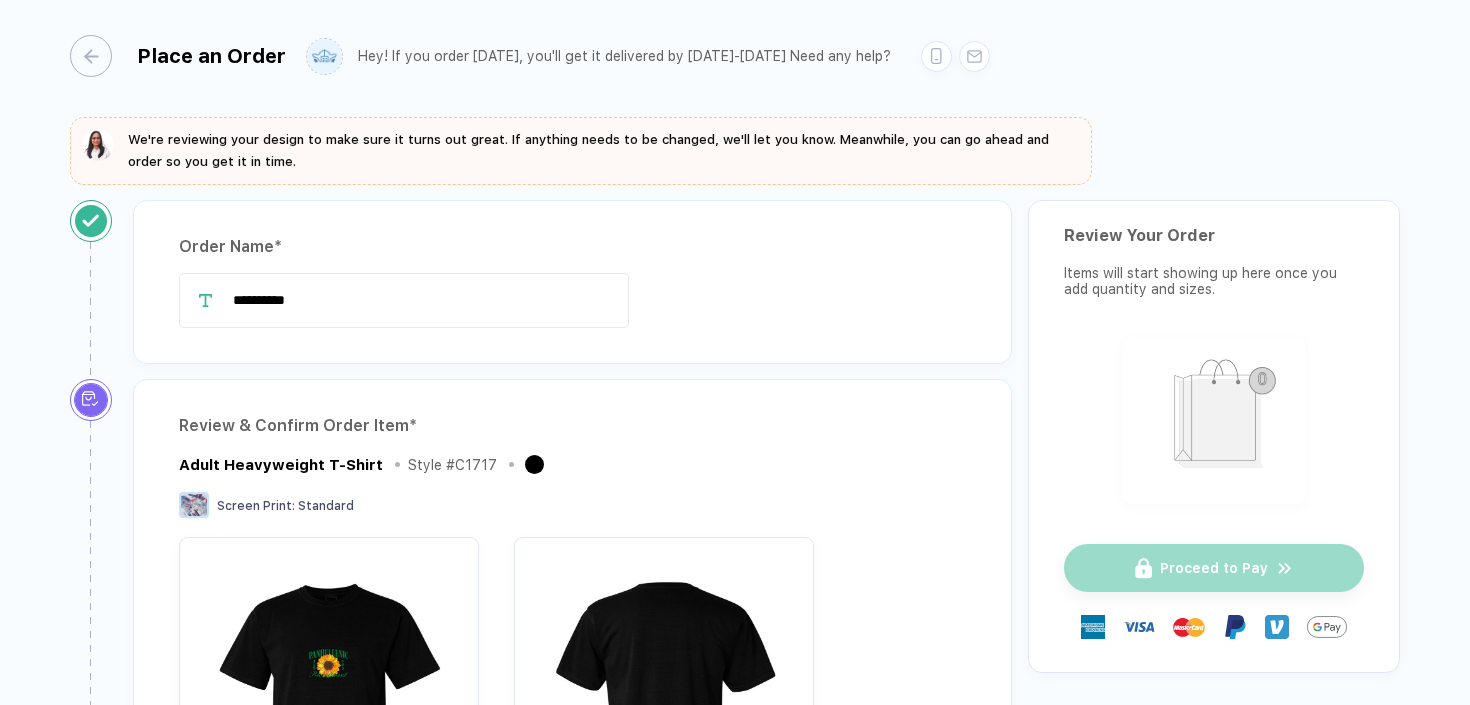 scroll, scrollTop: 0, scrollLeft: 0, axis: both 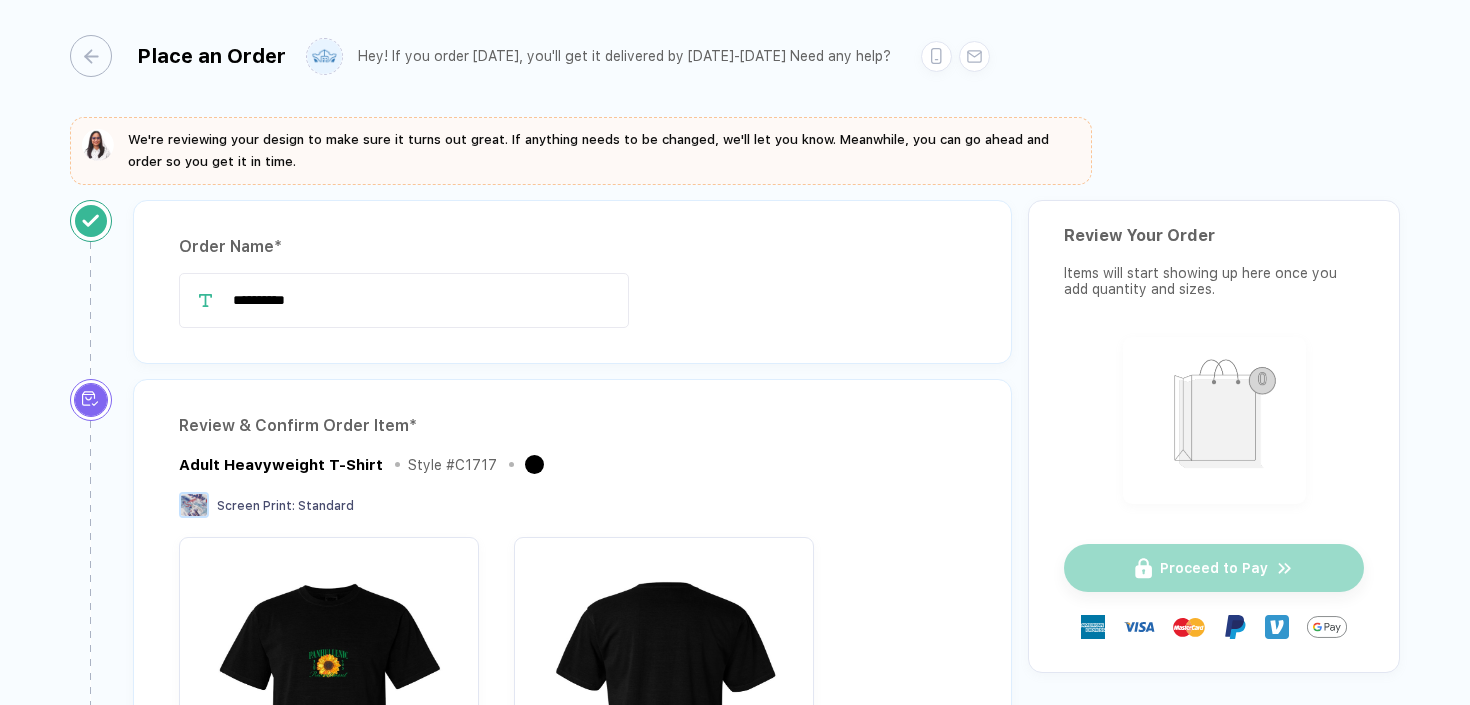click on "**********" at bounding box center (572, 300) 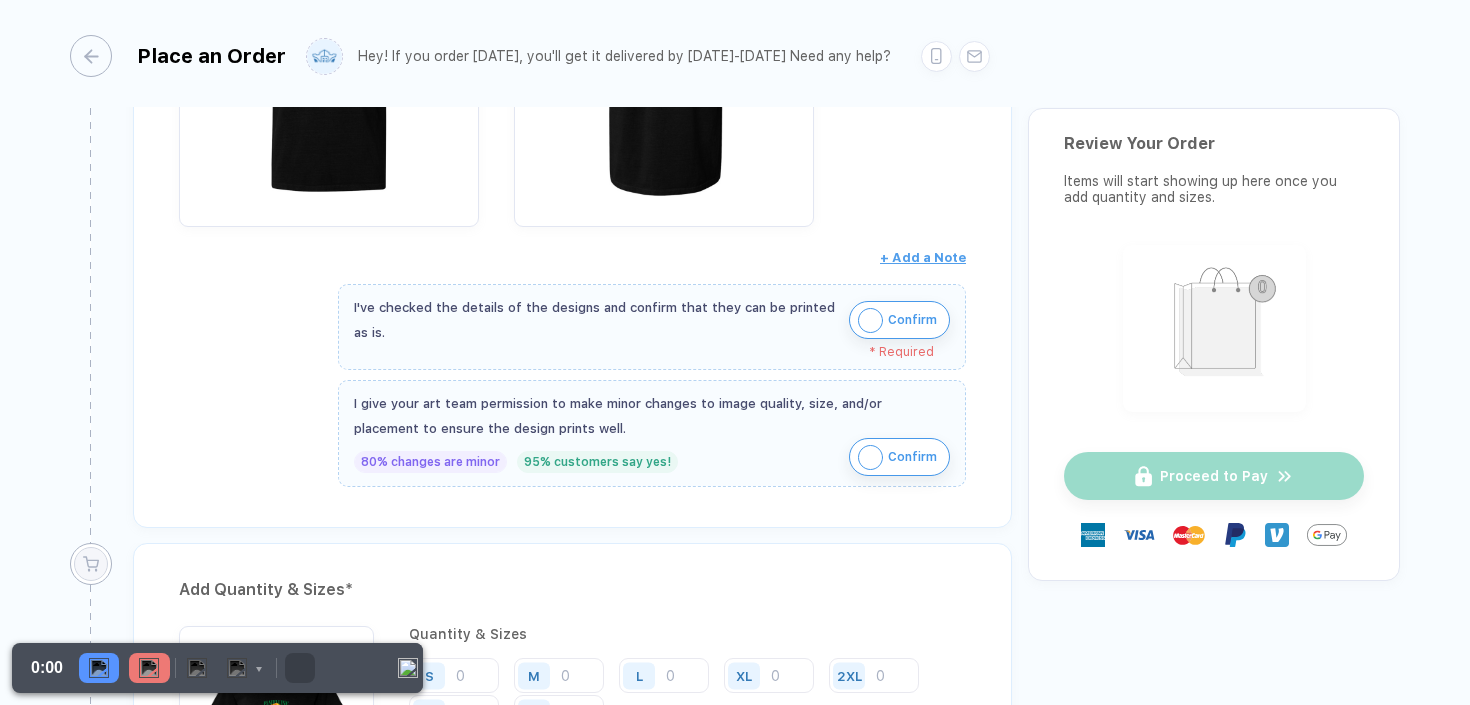 click on "Confirm" at bounding box center (899, 320) 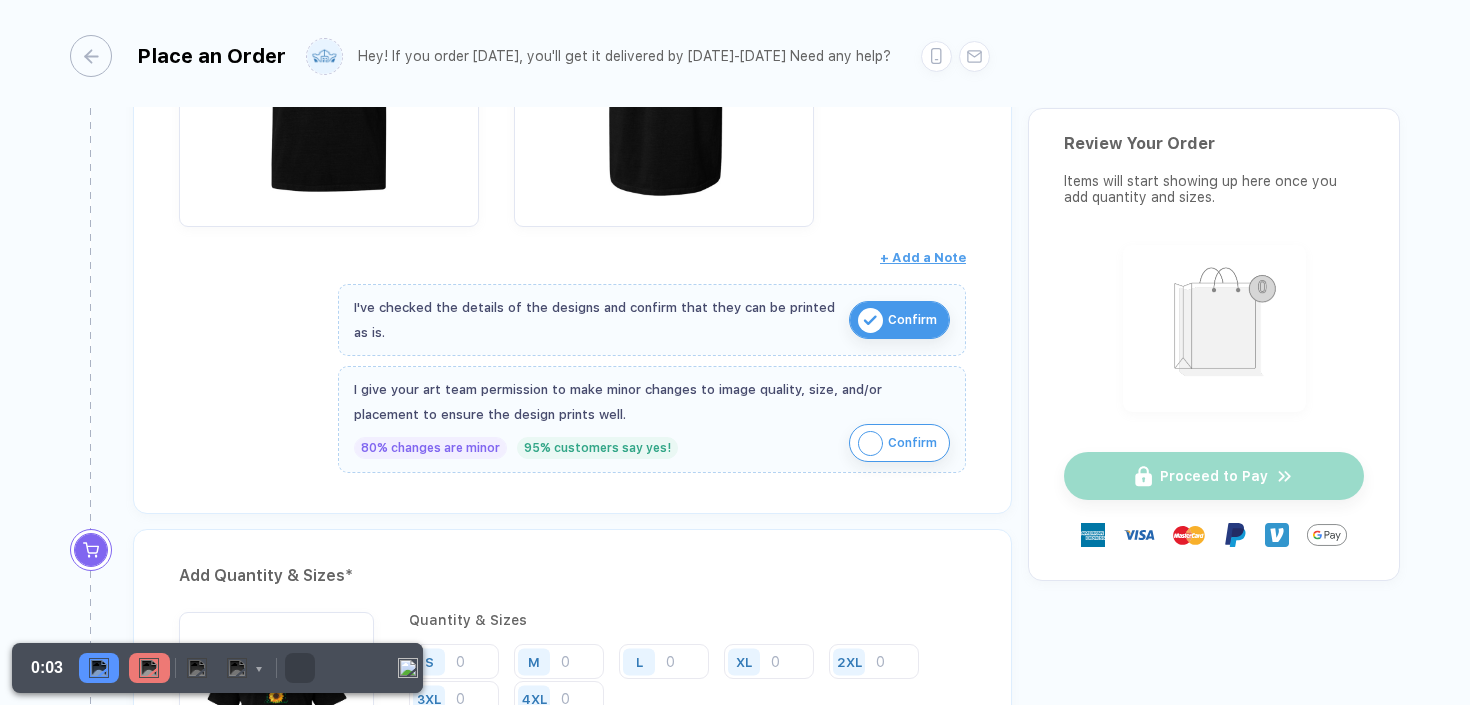 click at bounding box center [870, 443] 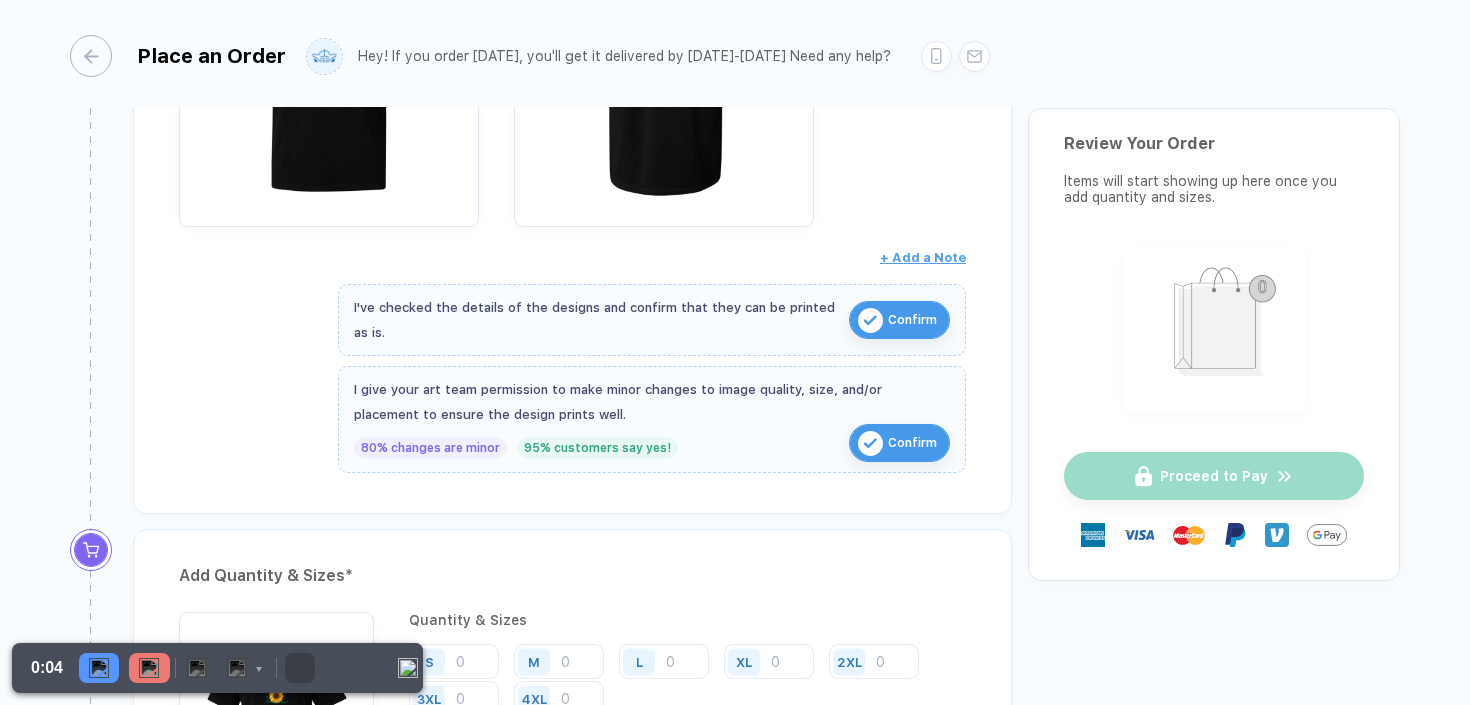 click on "Review & Confirm Order Item  * Adult Heavyweight T-Shirt Style # C1717 Screen Print : Standard + Add a Note I've checked the details of the designs and confirm that they can be printed as is. Confirm I give your art team permission to make minor changes to image quality, size, and/or placement to ensure the design prints well. 80% changes are minor 95% customers say yes! Confirm" at bounding box center [572, 136] 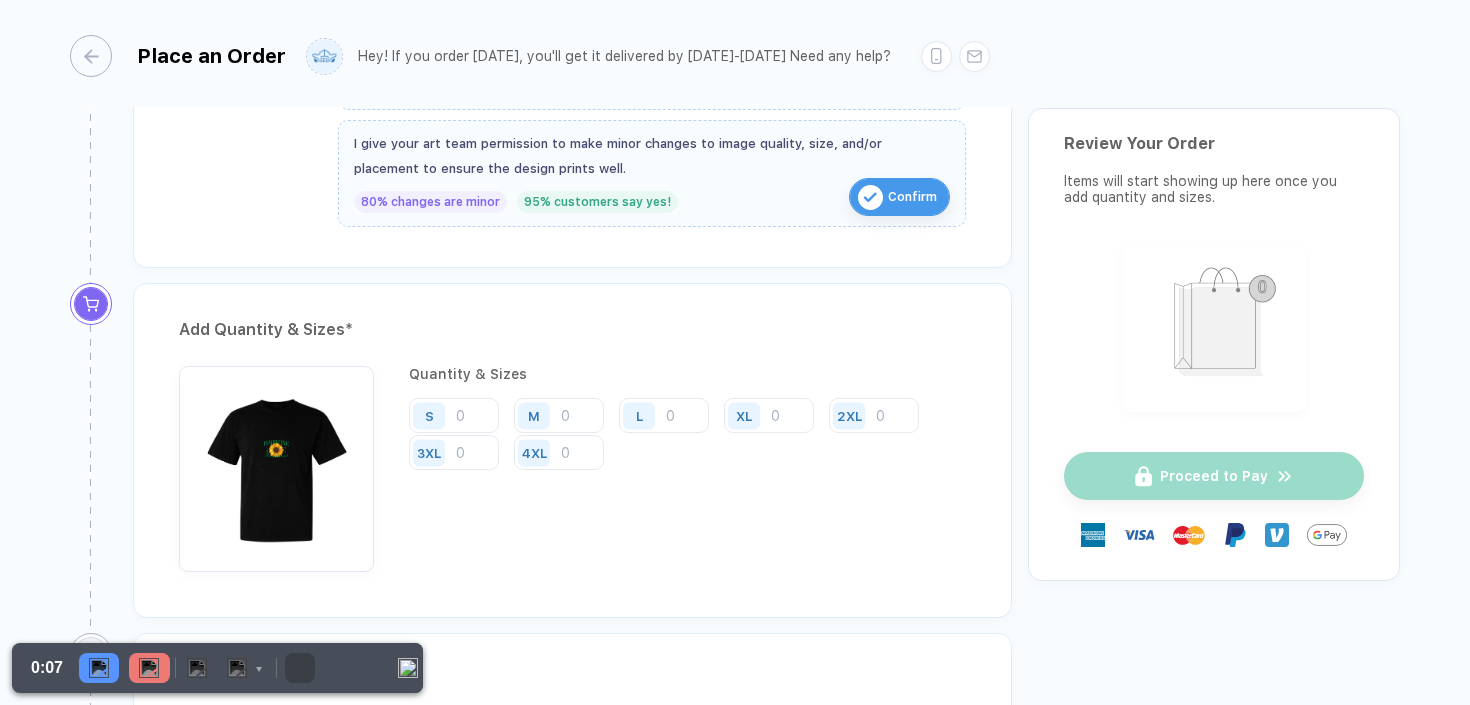 scroll, scrollTop: 876, scrollLeft: 0, axis: vertical 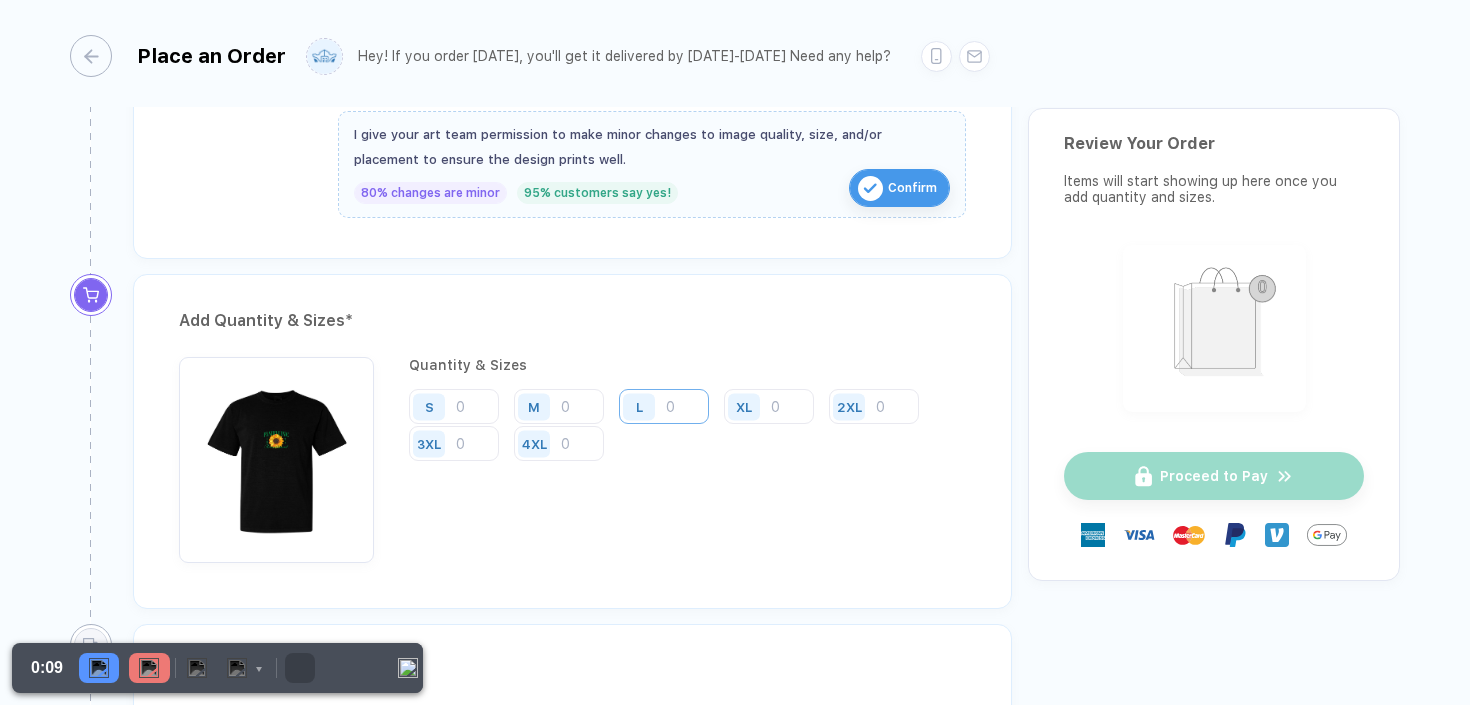 click at bounding box center [664, 406] 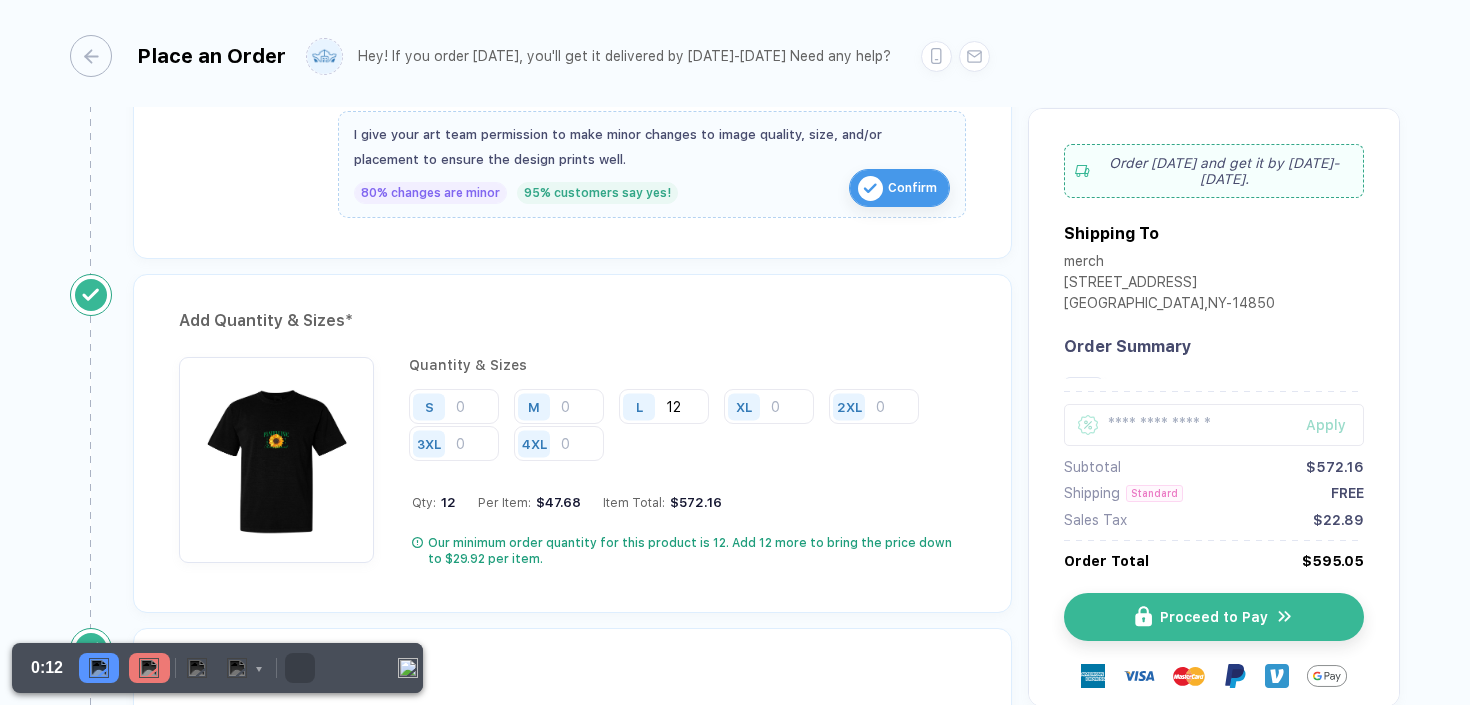 type on "12" 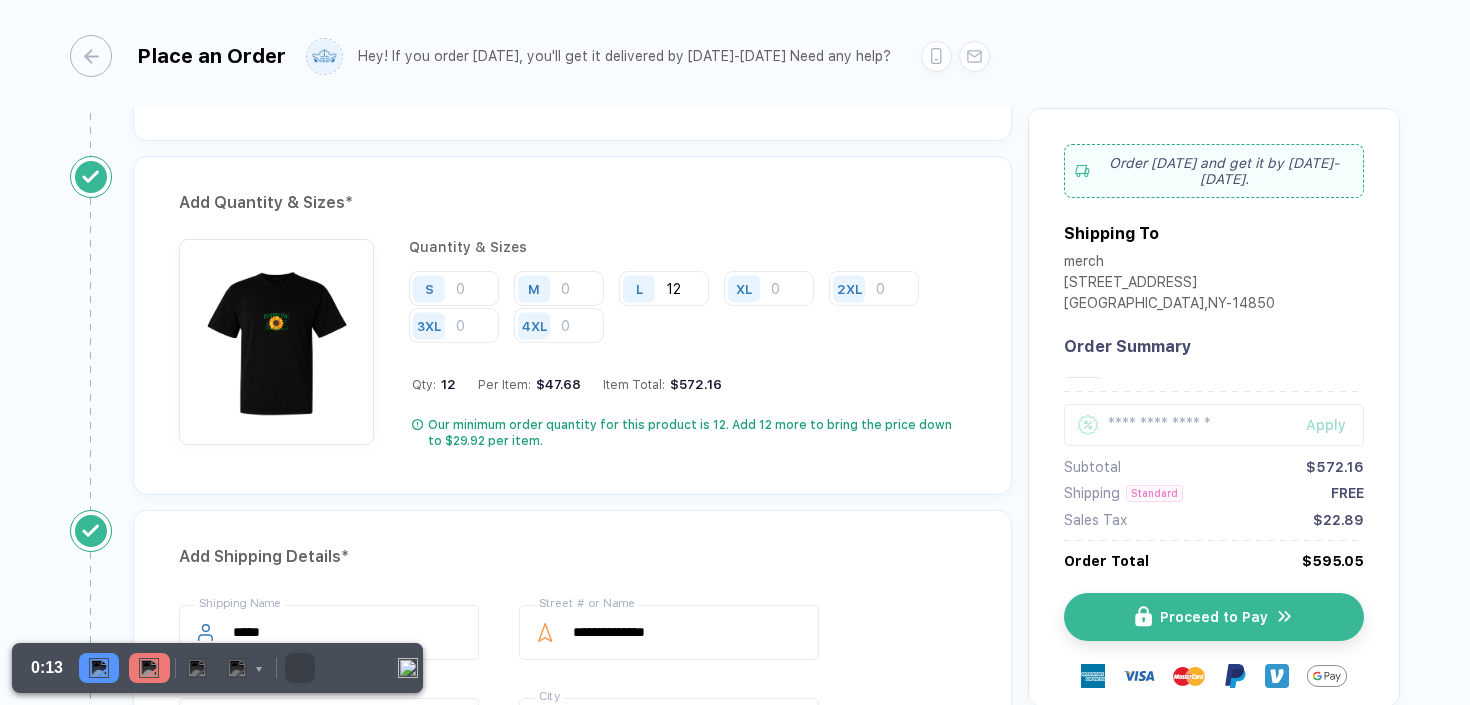 scroll, scrollTop: 1152, scrollLeft: 0, axis: vertical 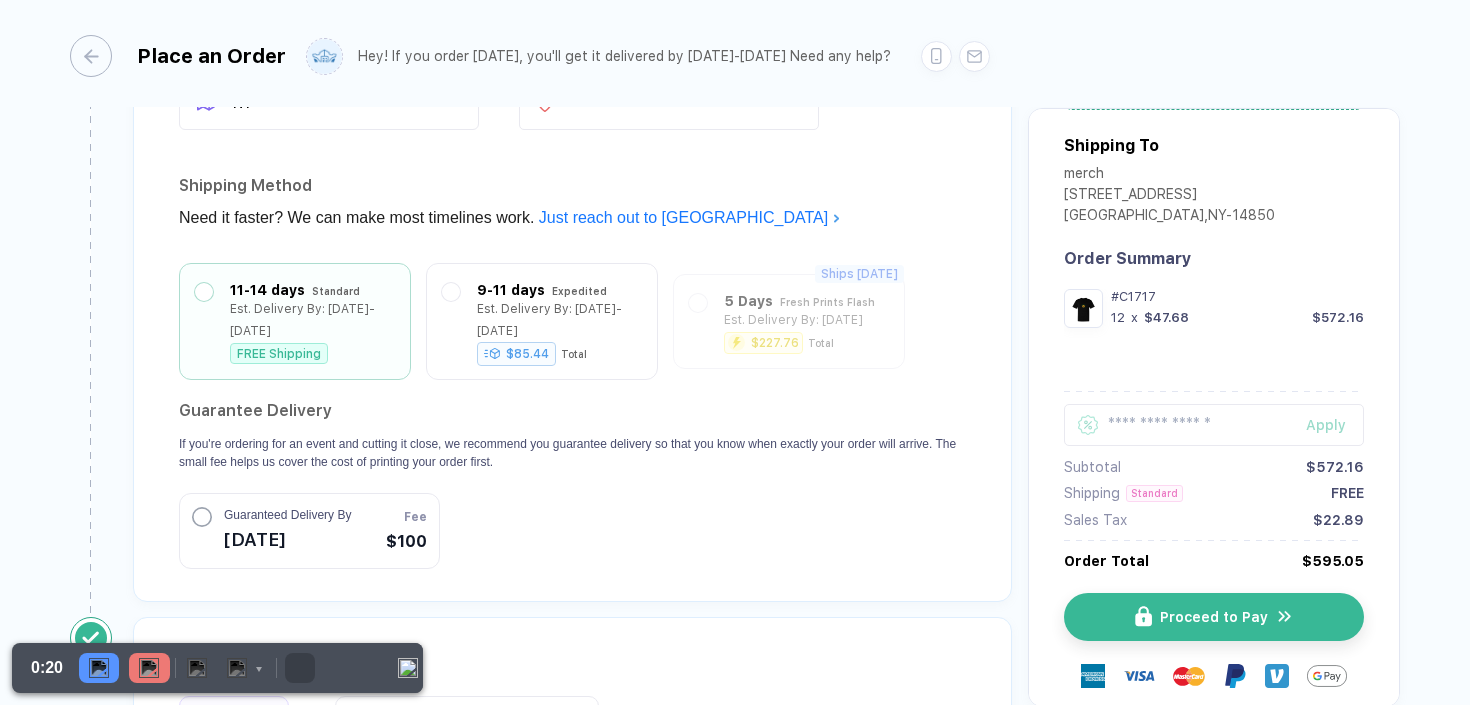 click 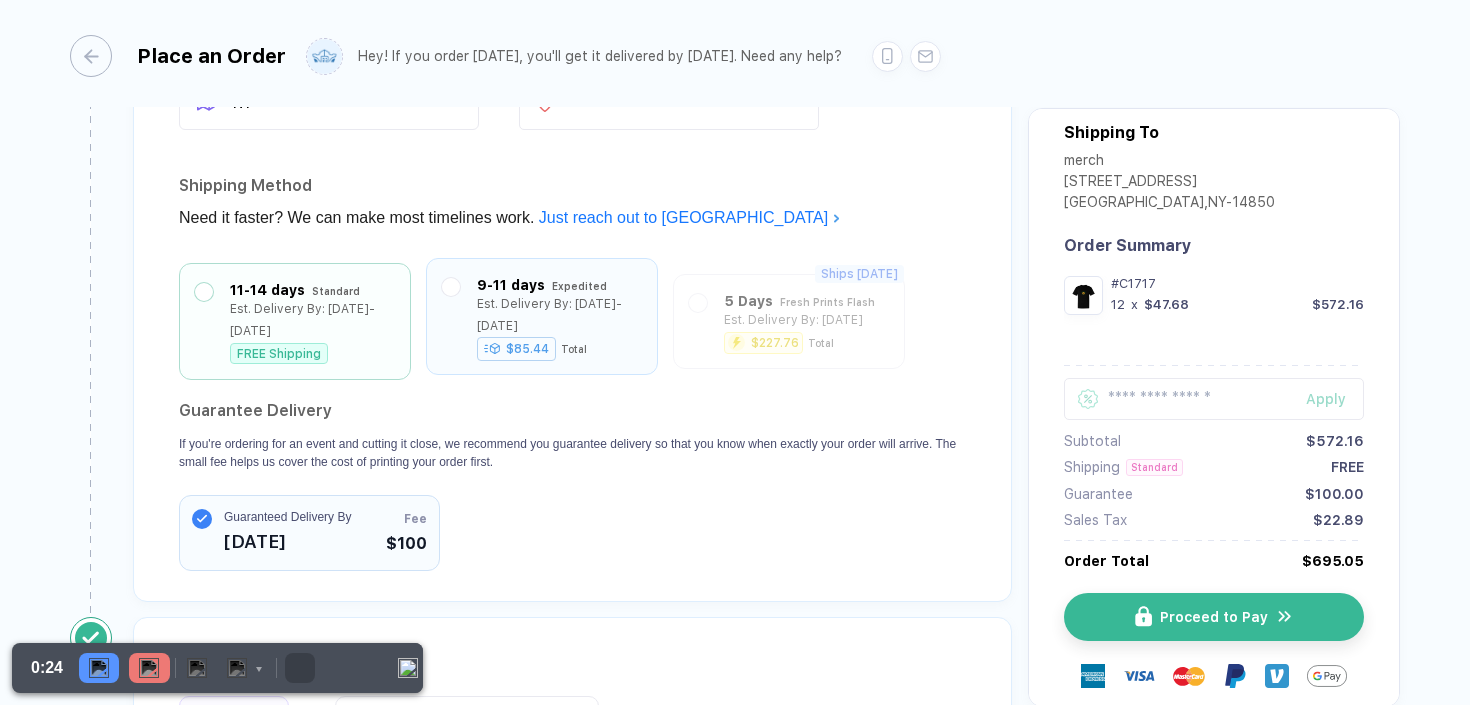 click at bounding box center (451, 316) 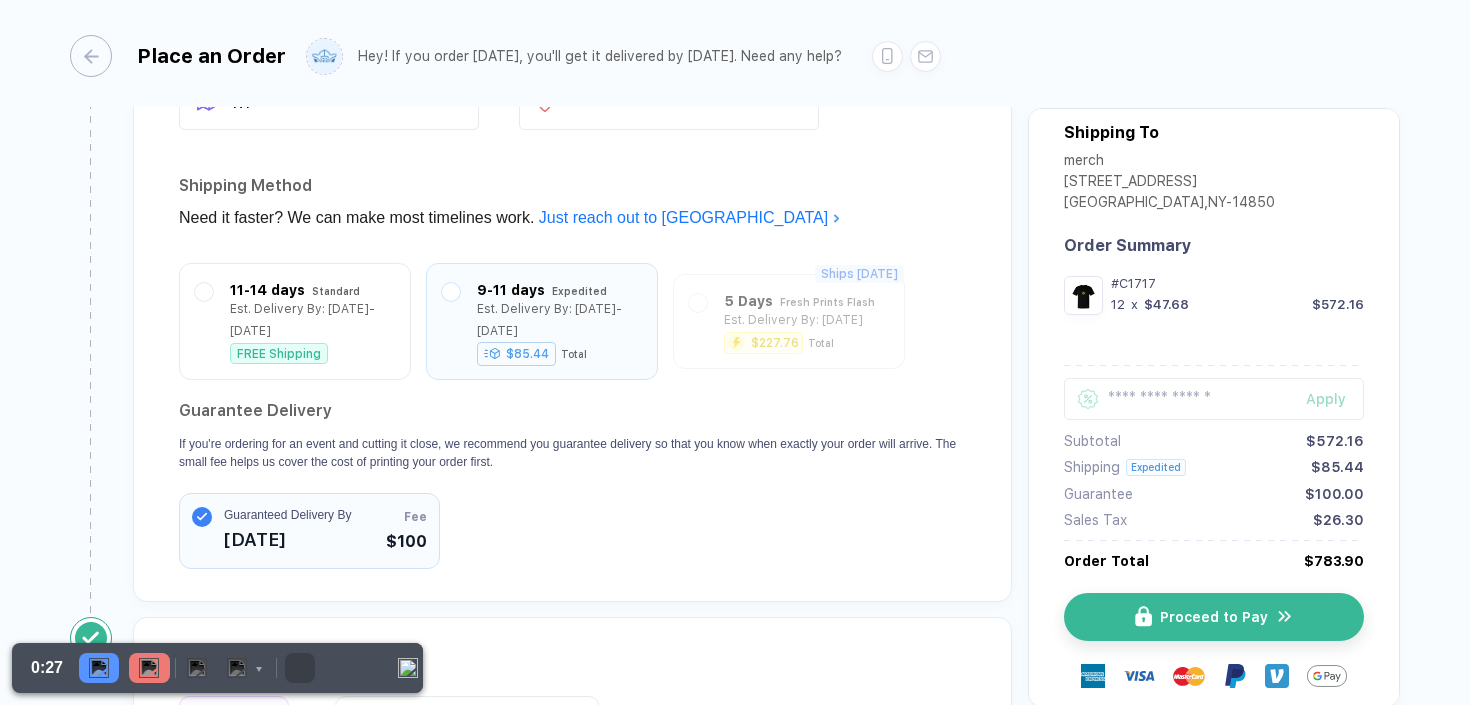 click on "[DATE]" at bounding box center (287, 540) 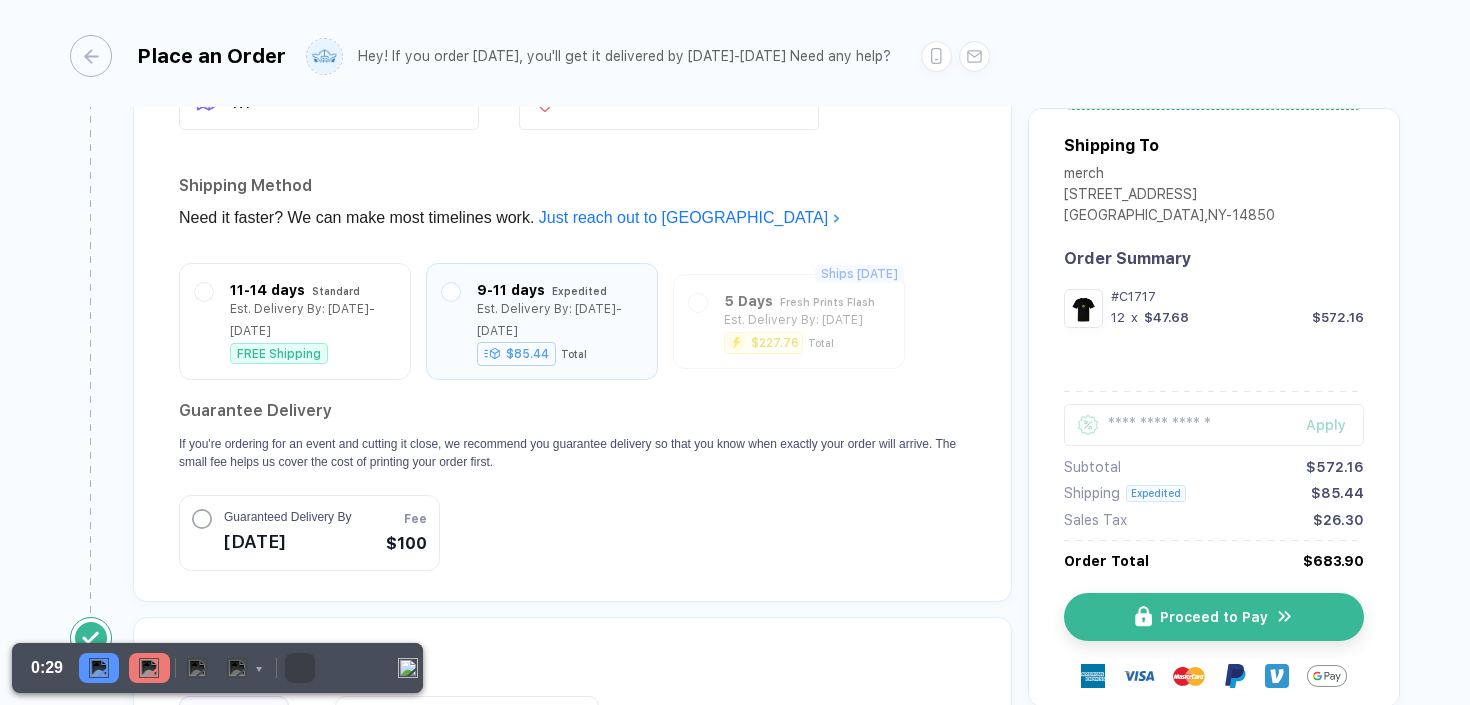 click on "Guarantee Delivery If you're ordering for an event and cutting it close, we recommend you guarantee delivery so that you know when exactly your order will arrive. The small fee helps us cover the cost of printing your order first. Guaranteed Delivery By [DATE] Fee $100" at bounding box center (572, 483) 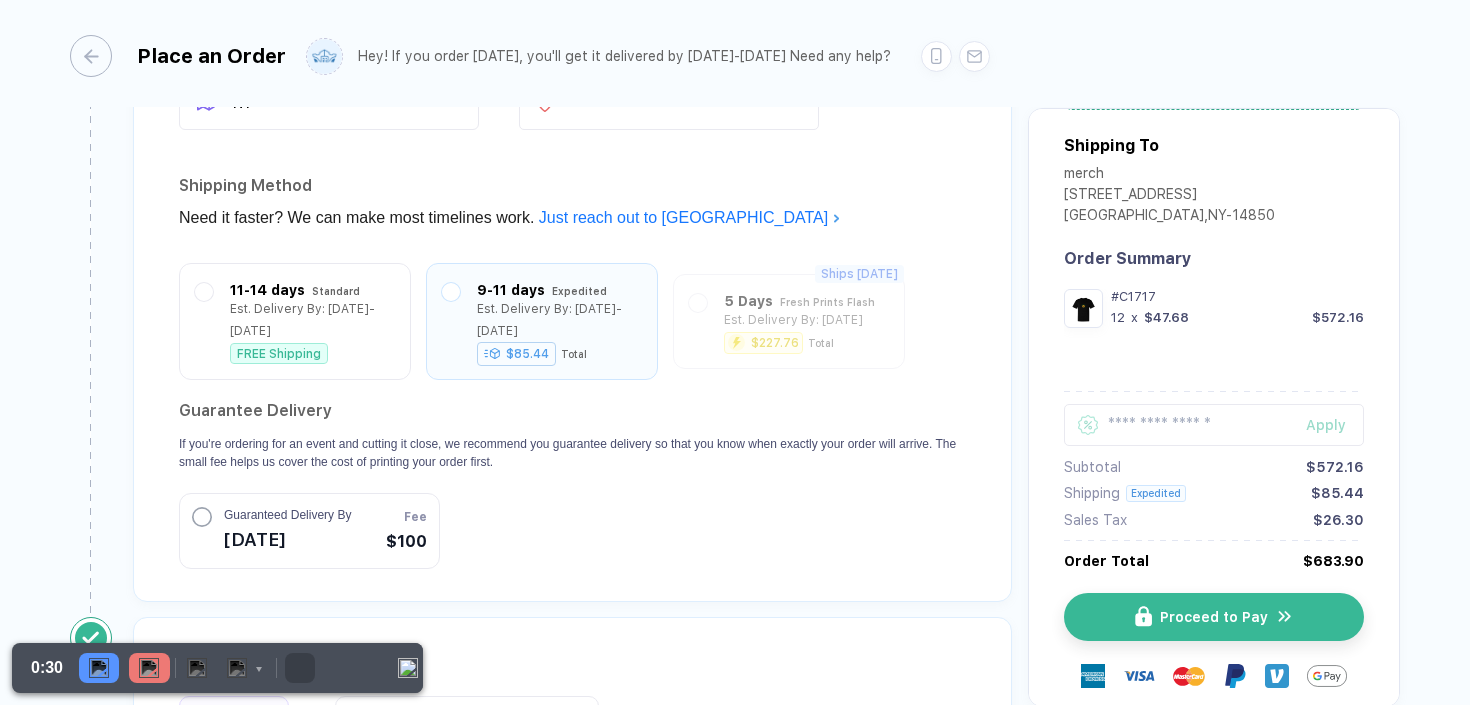 click 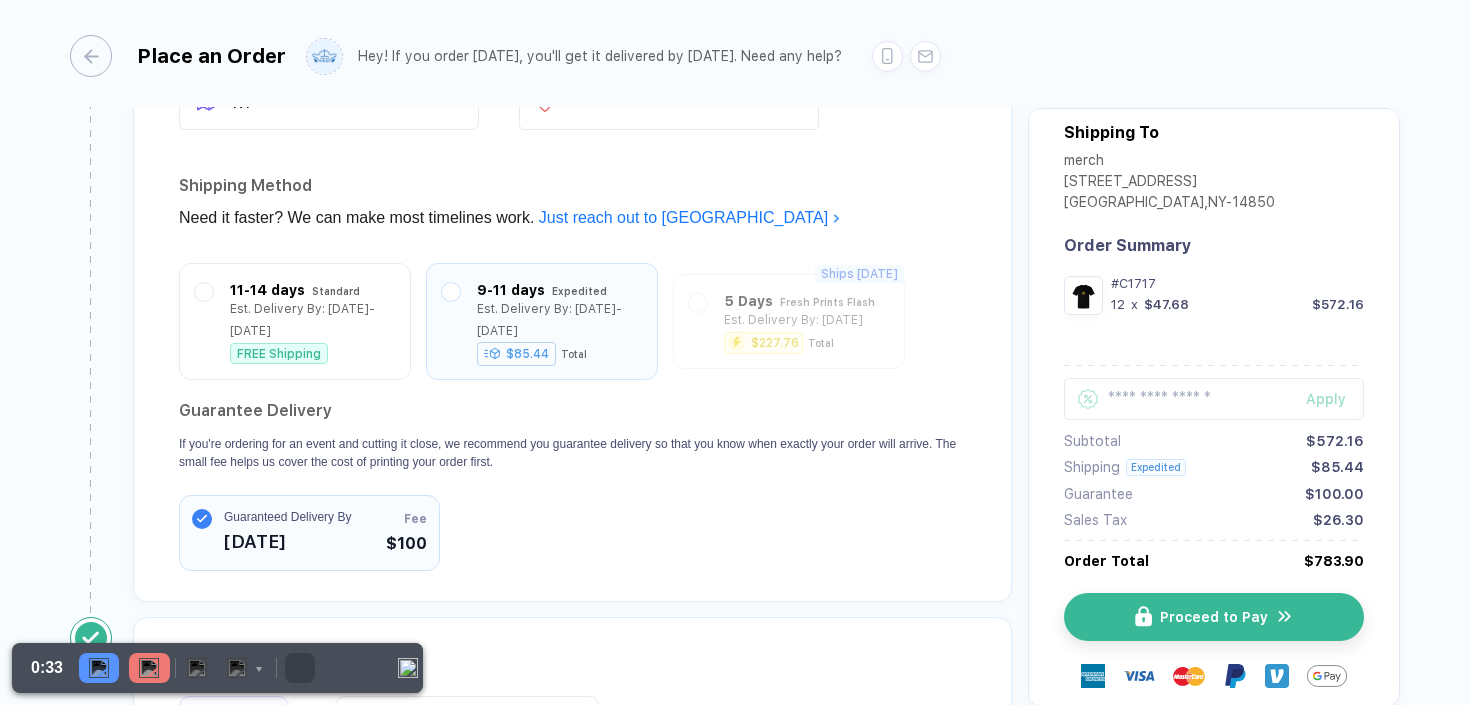 click on "Guarantee Delivery If you're ordering for an event and cutting it close, we recommend you guarantee delivery so that you know when exactly your order will arrive. The small fee helps us cover the cost of printing your order first. Guaranteed Delivery By [DATE] Fee $100" at bounding box center [572, 483] 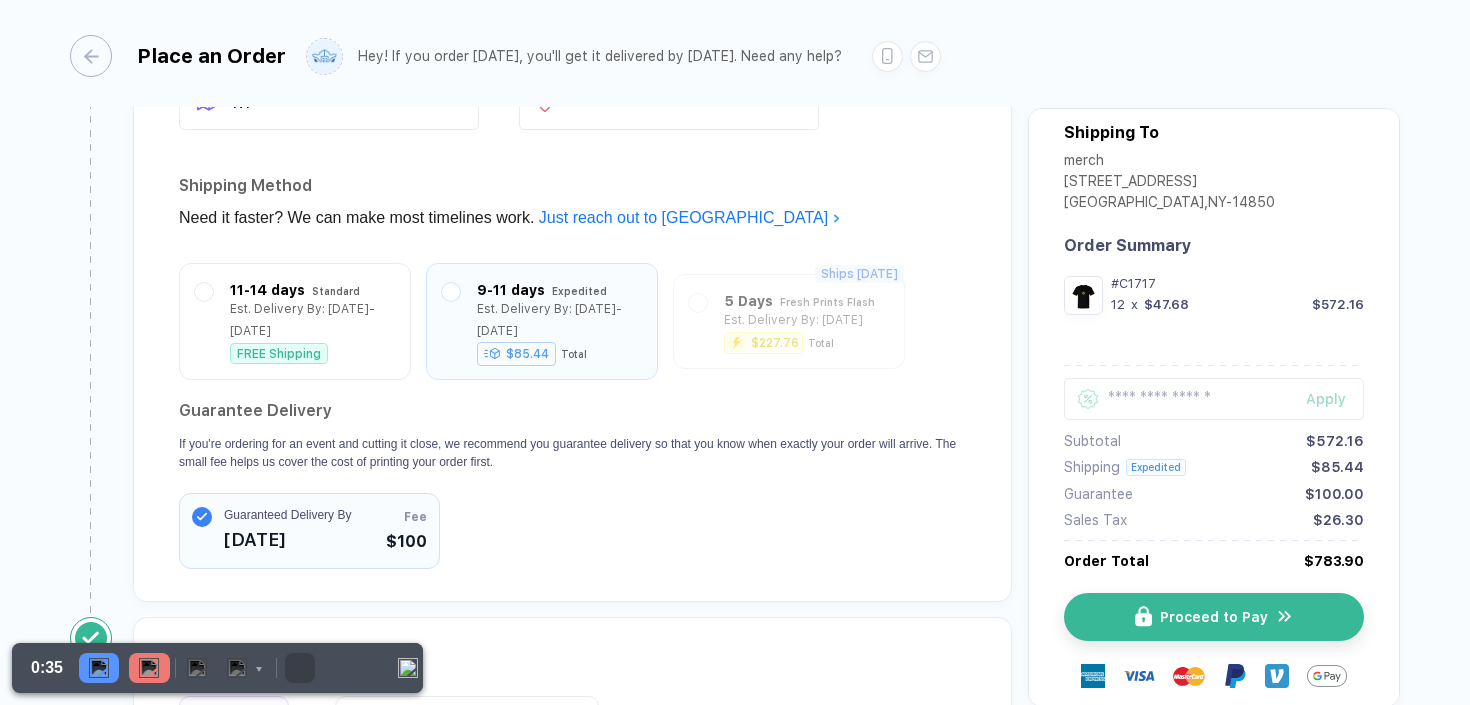click 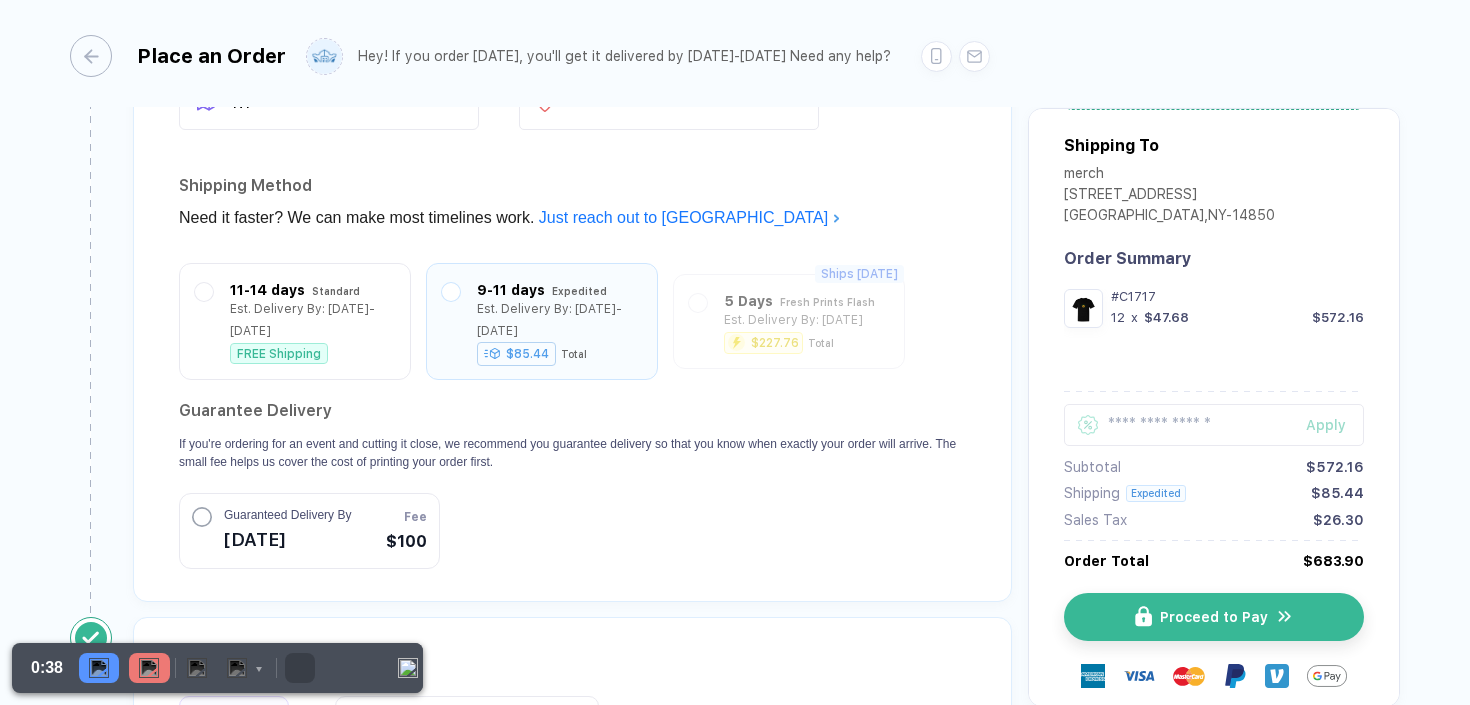 click 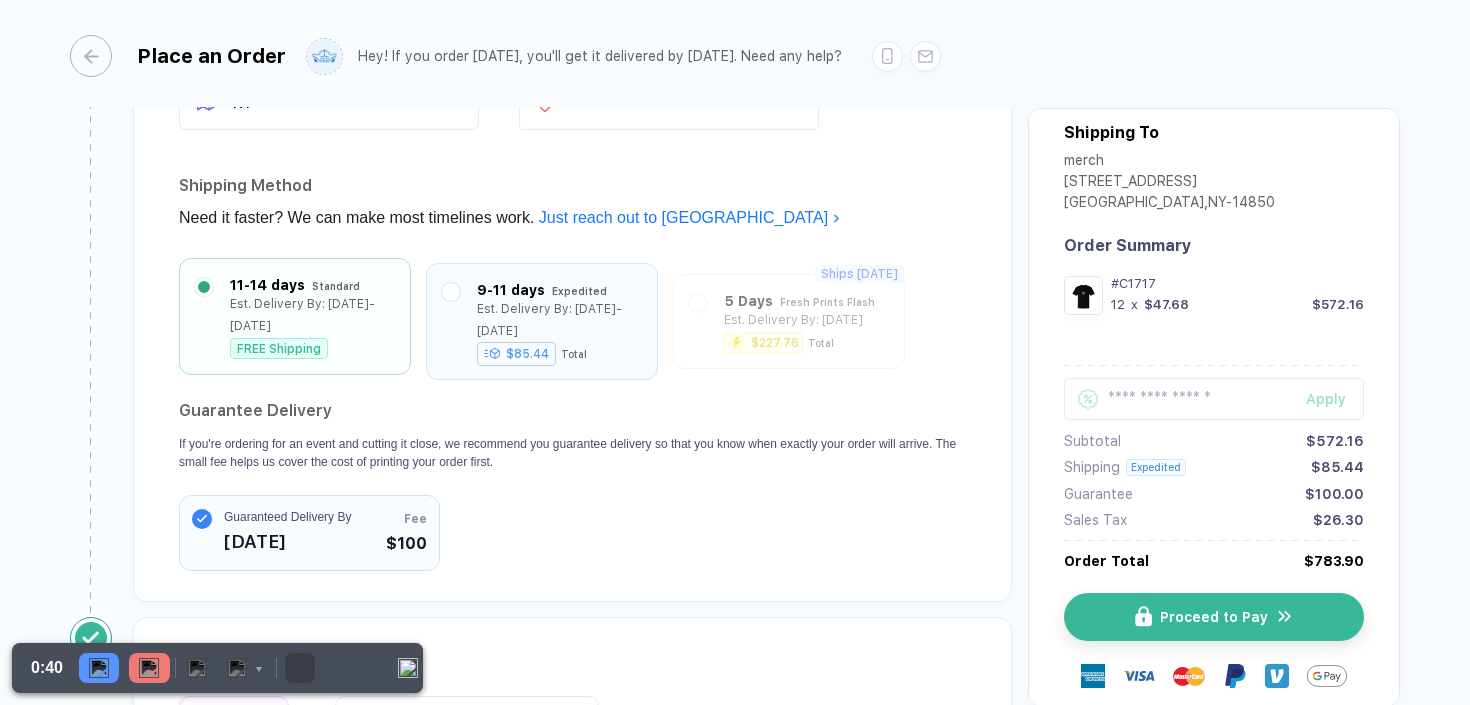 click at bounding box center [204, 287] 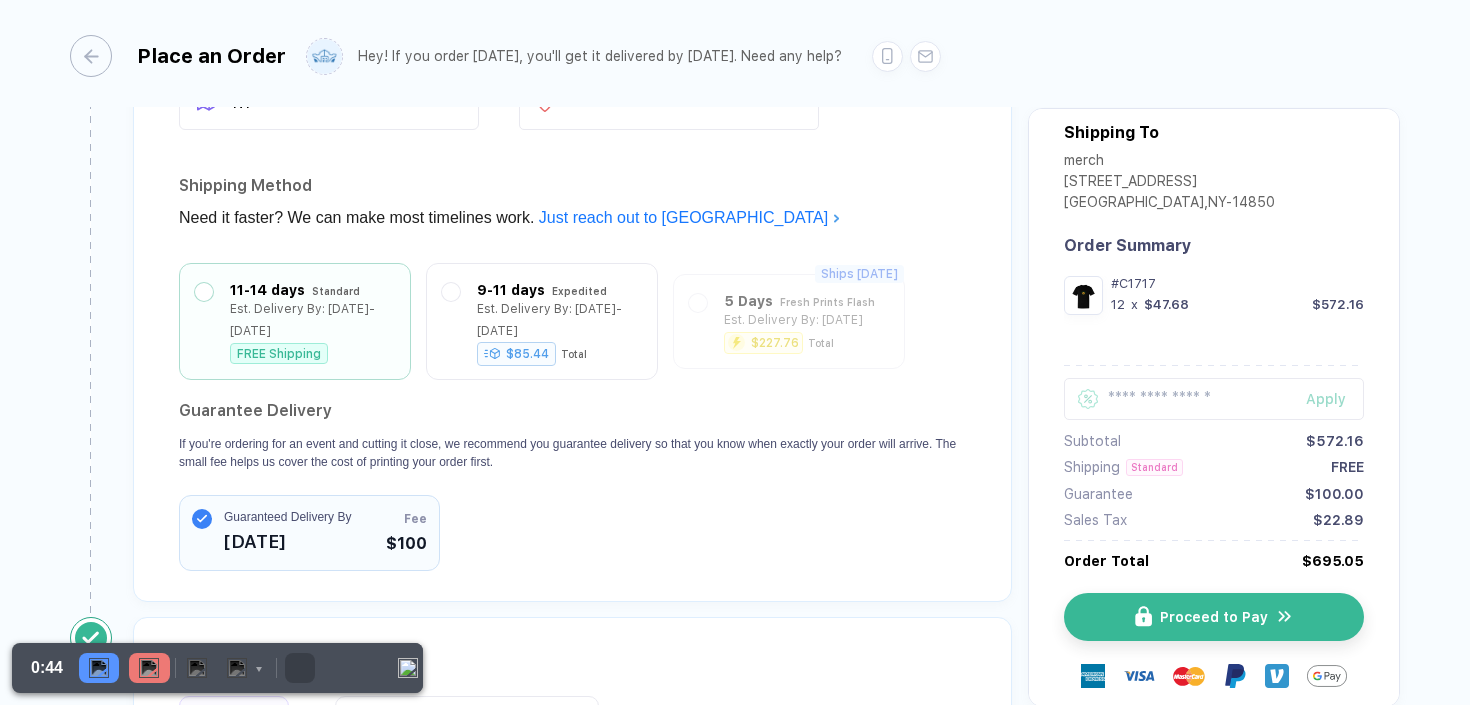 click on "Guarantee Delivery If you're ordering for an event and cutting it close, we recommend you guarantee delivery so that you know when exactly your order will arrive. The small fee helps us cover the cost of printing your order first. Guaranteed Delivery By [DATE] Fee $100" at bounding box center (572, 483) 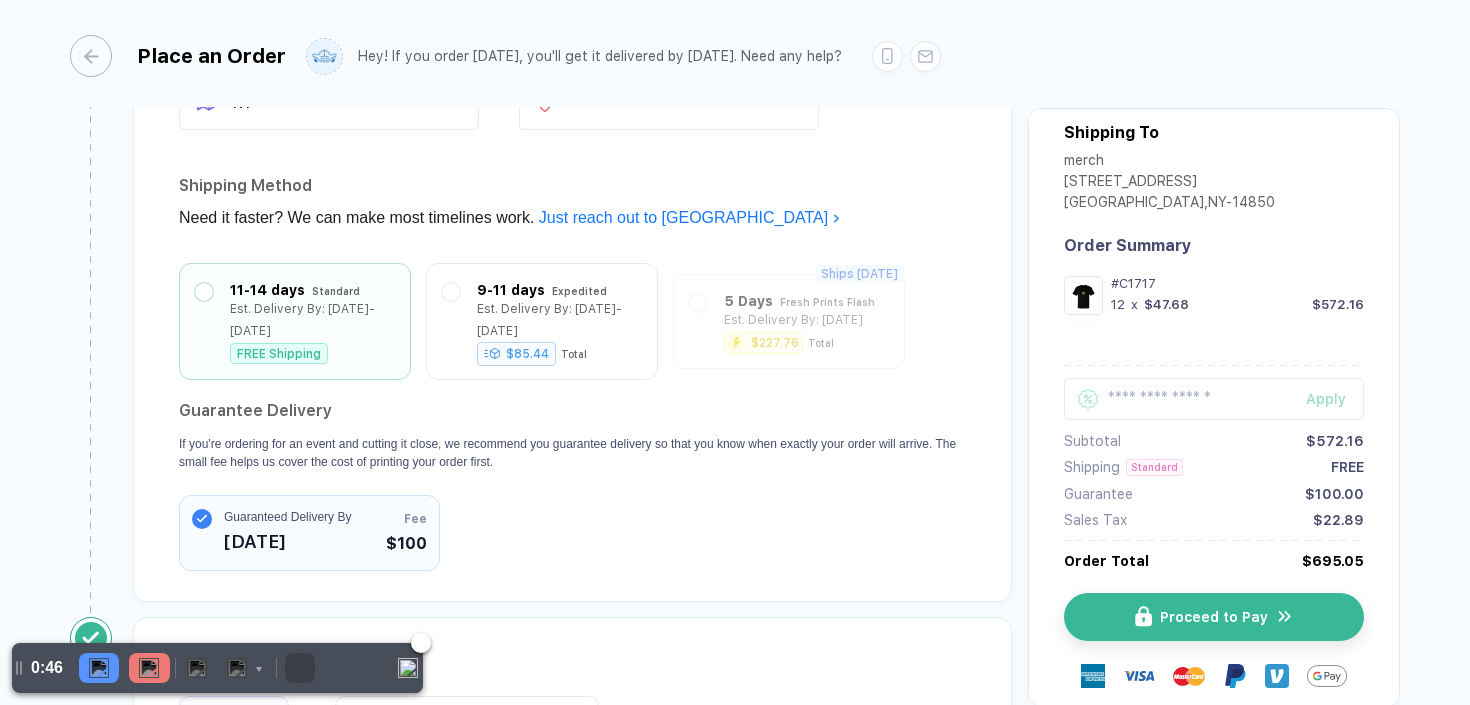 click at bounding box center [149, 668] 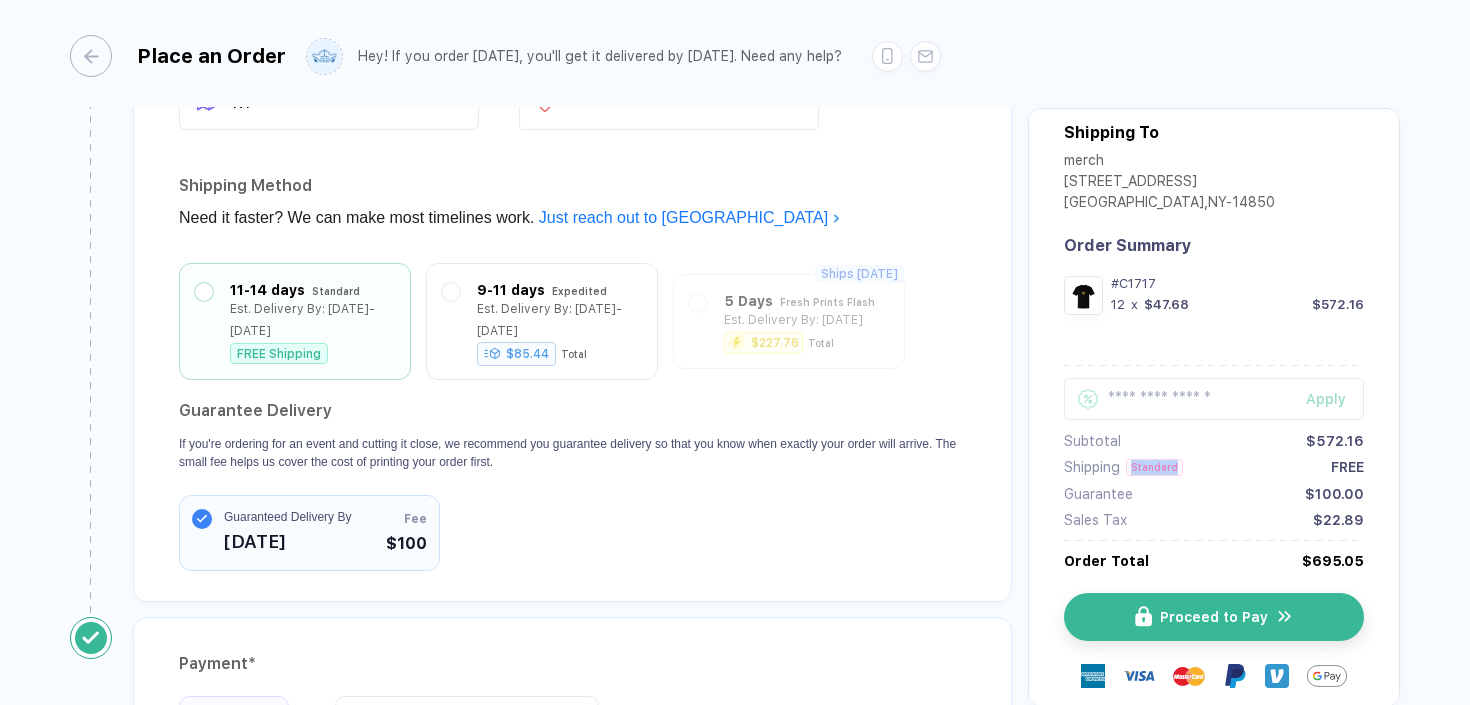 drag, startPoint x: 1125, startPoint y: 466, endPoint x: 1174, endPoint y: 466, distance: 49 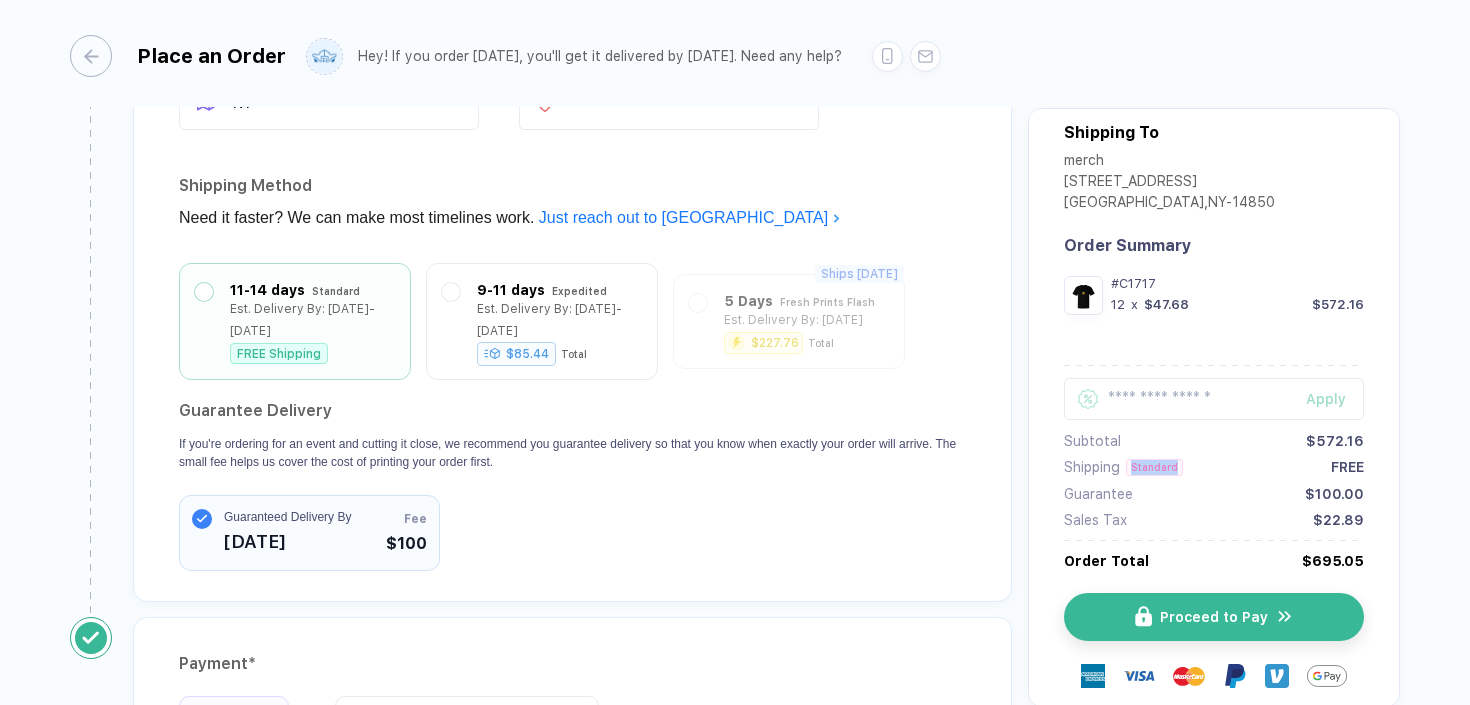 click on "Order [DATE] and get it by   [DATE] . Shipping To merch [STREET_ADDRESS] Order Summary #C1717 12 x $47.68 $572.16
Apply Subtotal $572.16 Shipping Standard FREE Guarantee $100.00 Sales Tax $22.89 Order Total $695.05 Proceed to Pay" at bounding box center (1214, 407) 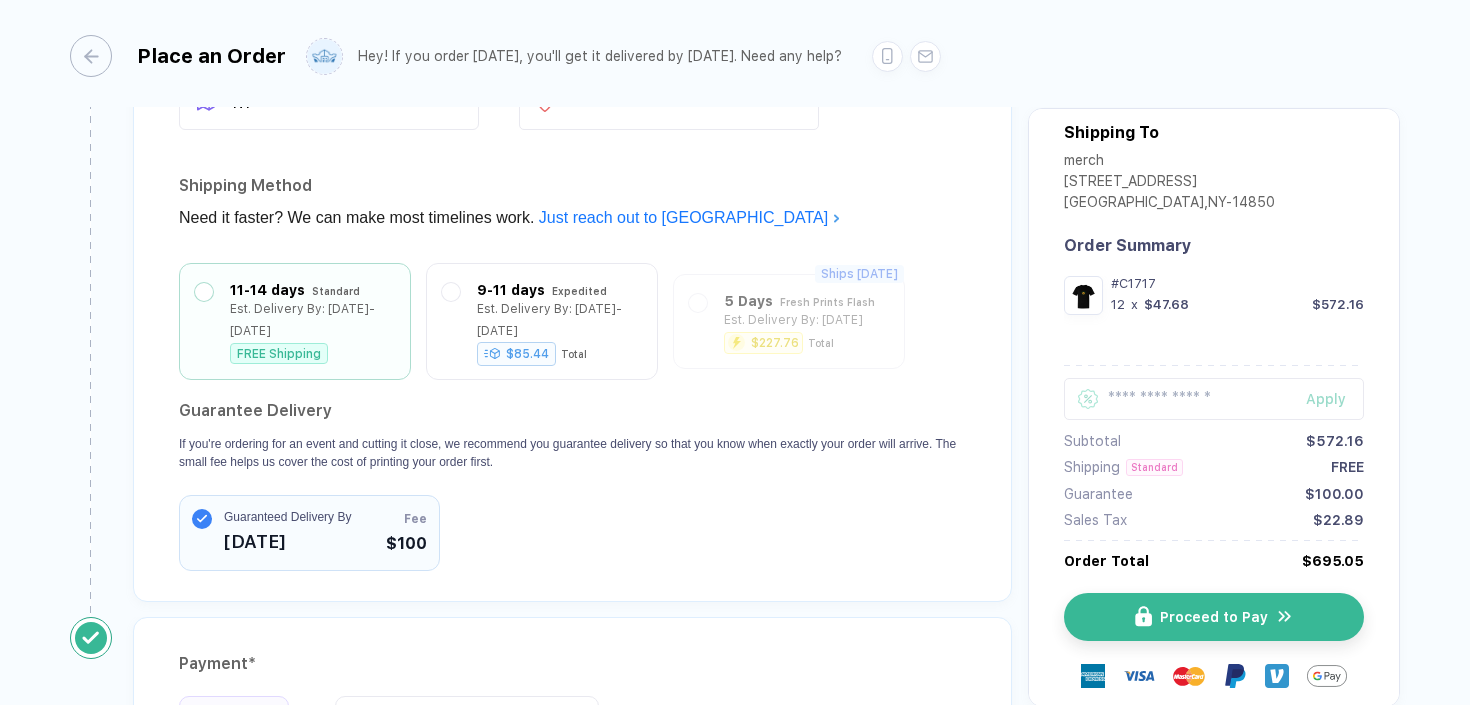 click on "Order [DATE] and get it by   [DATE] . Shipping To merch [STREET_ADDRESS] Order Summary #C1717 12 x $47.68 $572.16
Apply Subtotal $572.16 Shipping Standard FREE Guarantee $100.00 Sales Tax $22.89 Order Total $695.05 Proceed to Pay" at bounding box center (1214, 407) 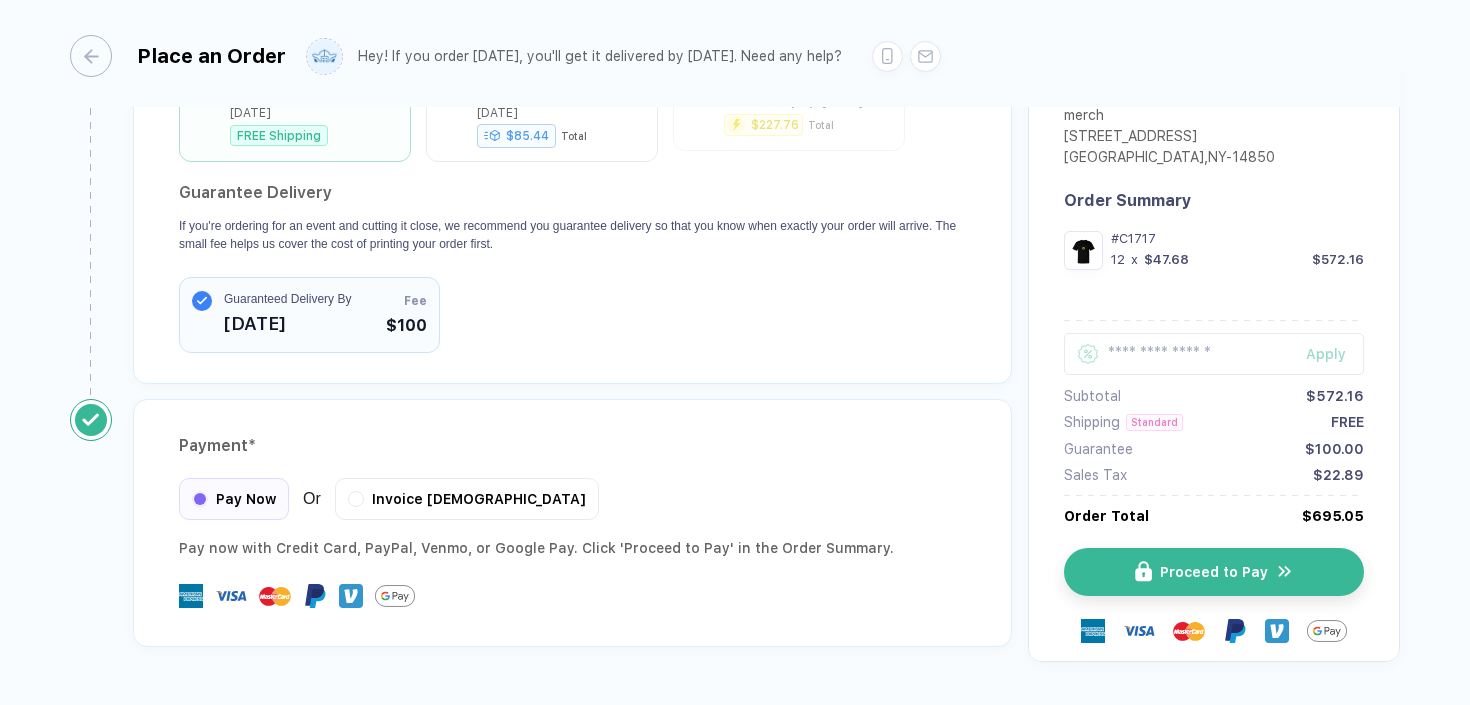 scroll, scrollTop: 1969, scrollLeft: 0, axis: vertical 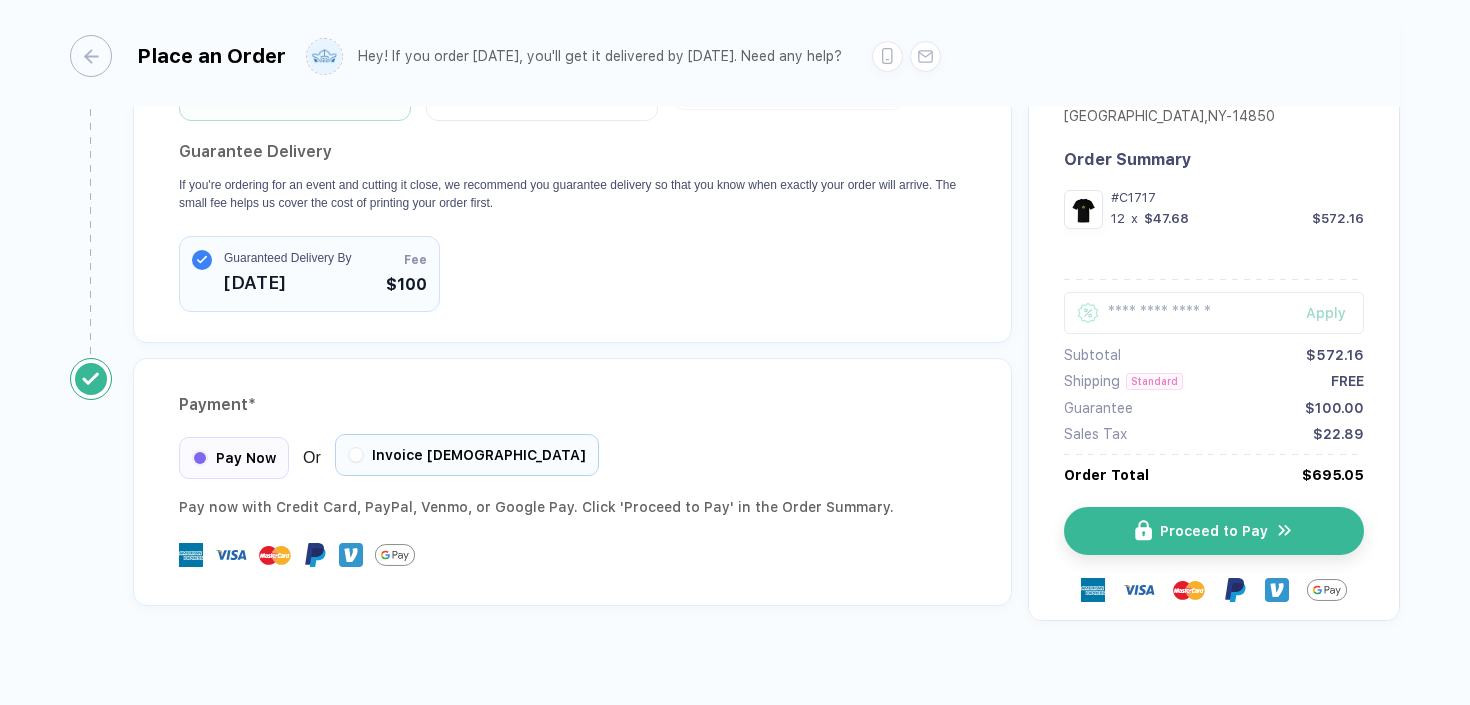 click at bounding box center (356, 455) 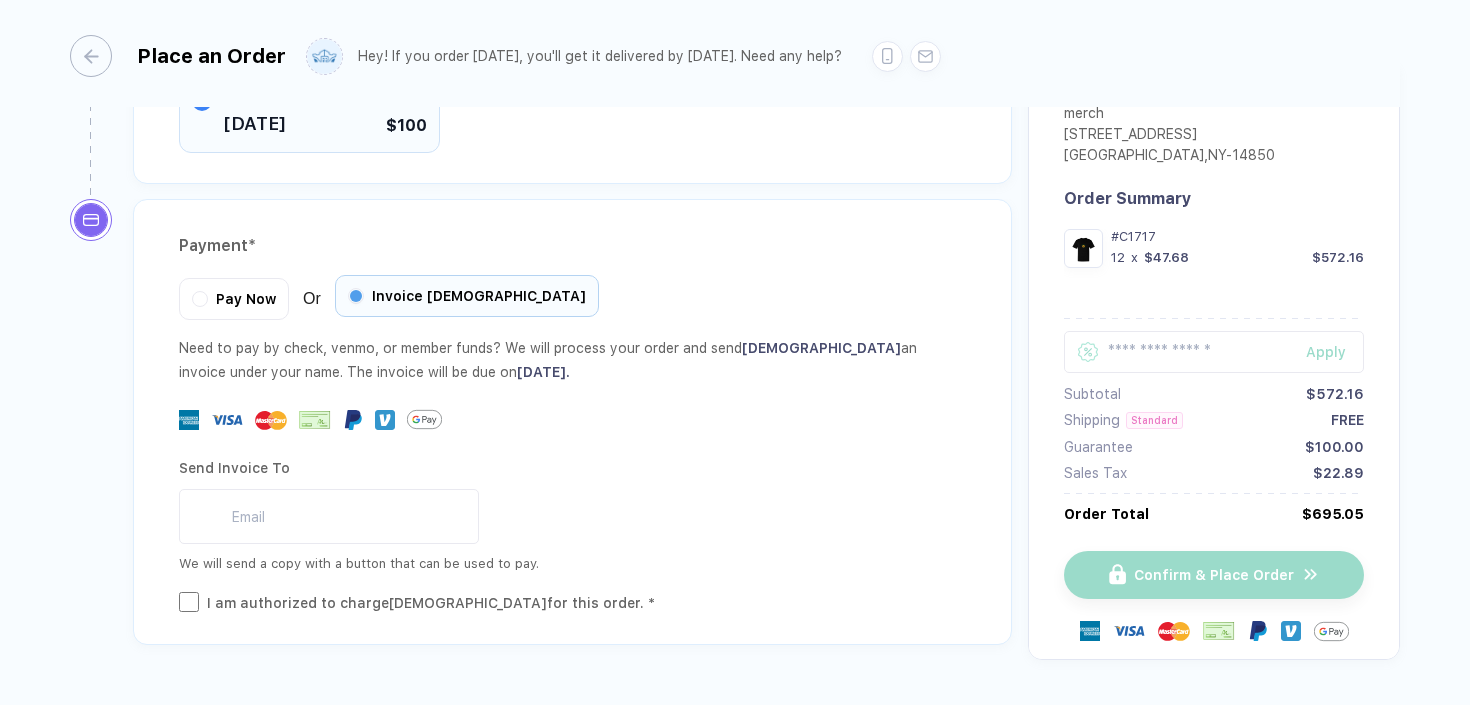 scroll, scrollTop: 2167, scrollLeft: 0, axis: vertical 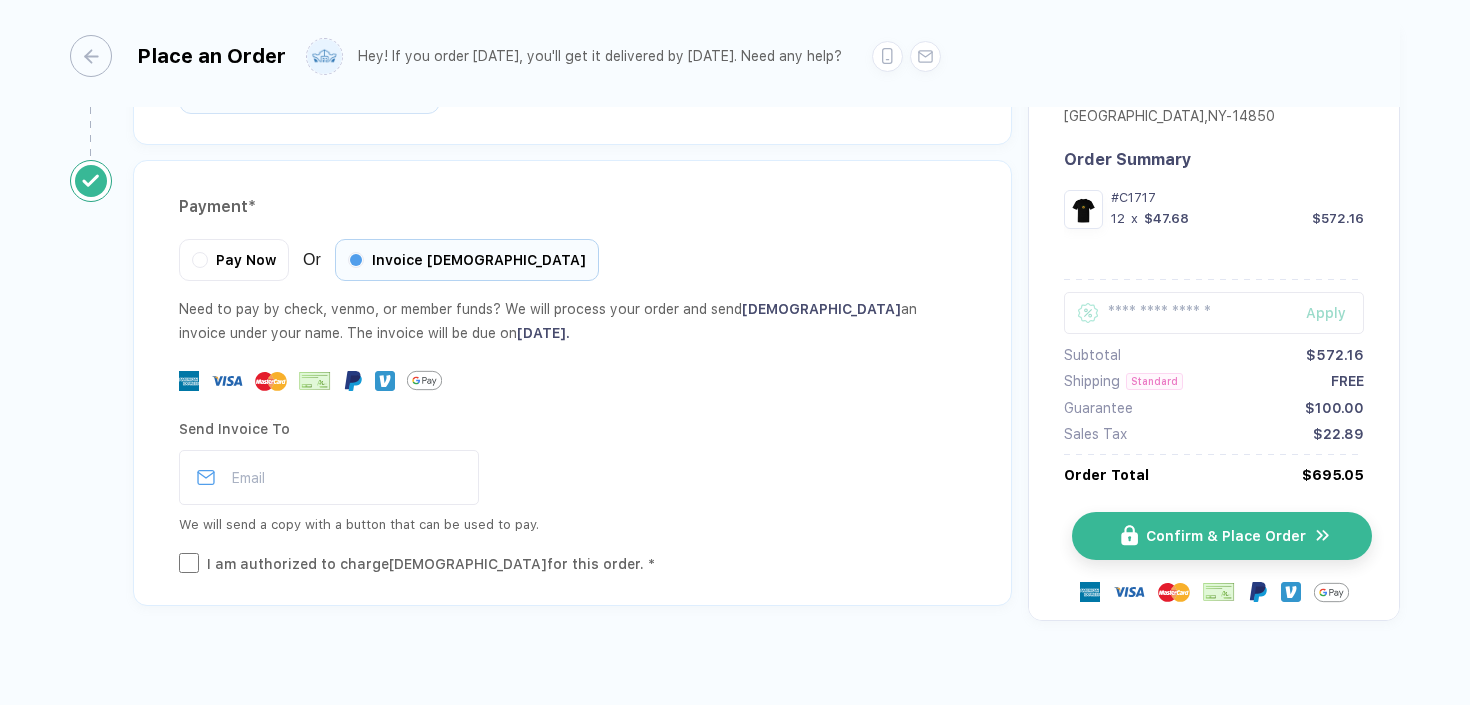 click on "Confirm & Place Order" at bounding box center [1222, 536] 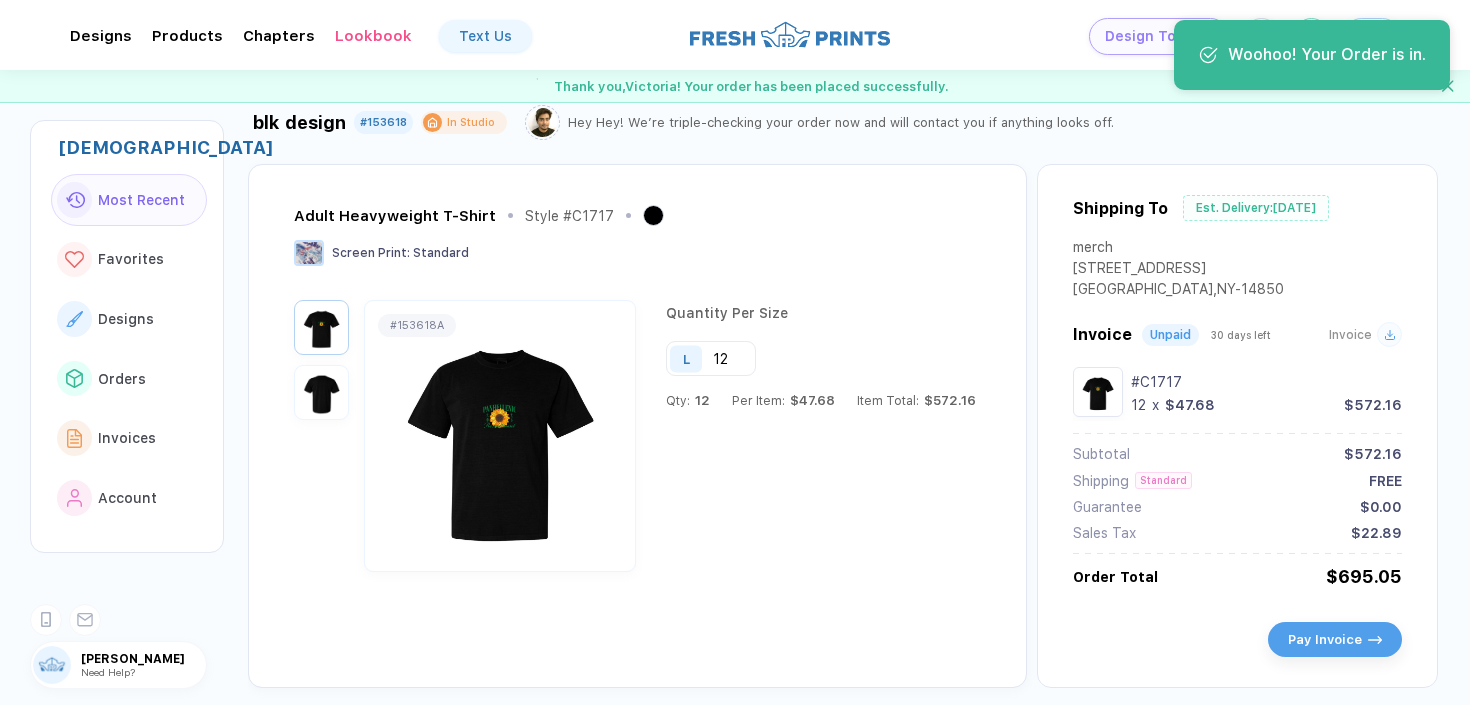scroll, scrollTop: 32, scrollLeft: 0, axis: vertical 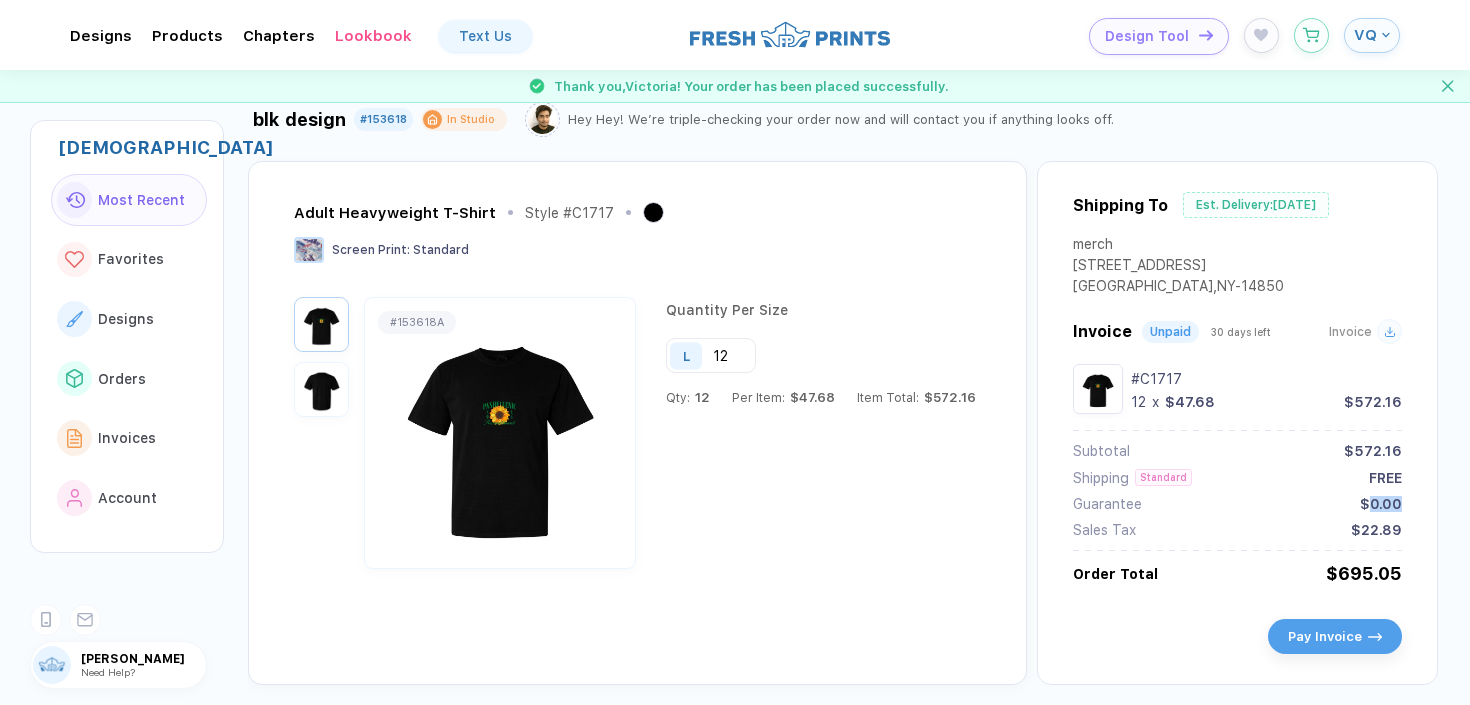 drag, startPoint x: 1365, startPoint y: 506, endPoint x: 1409, endPoint y: 509, distance: 44.102154 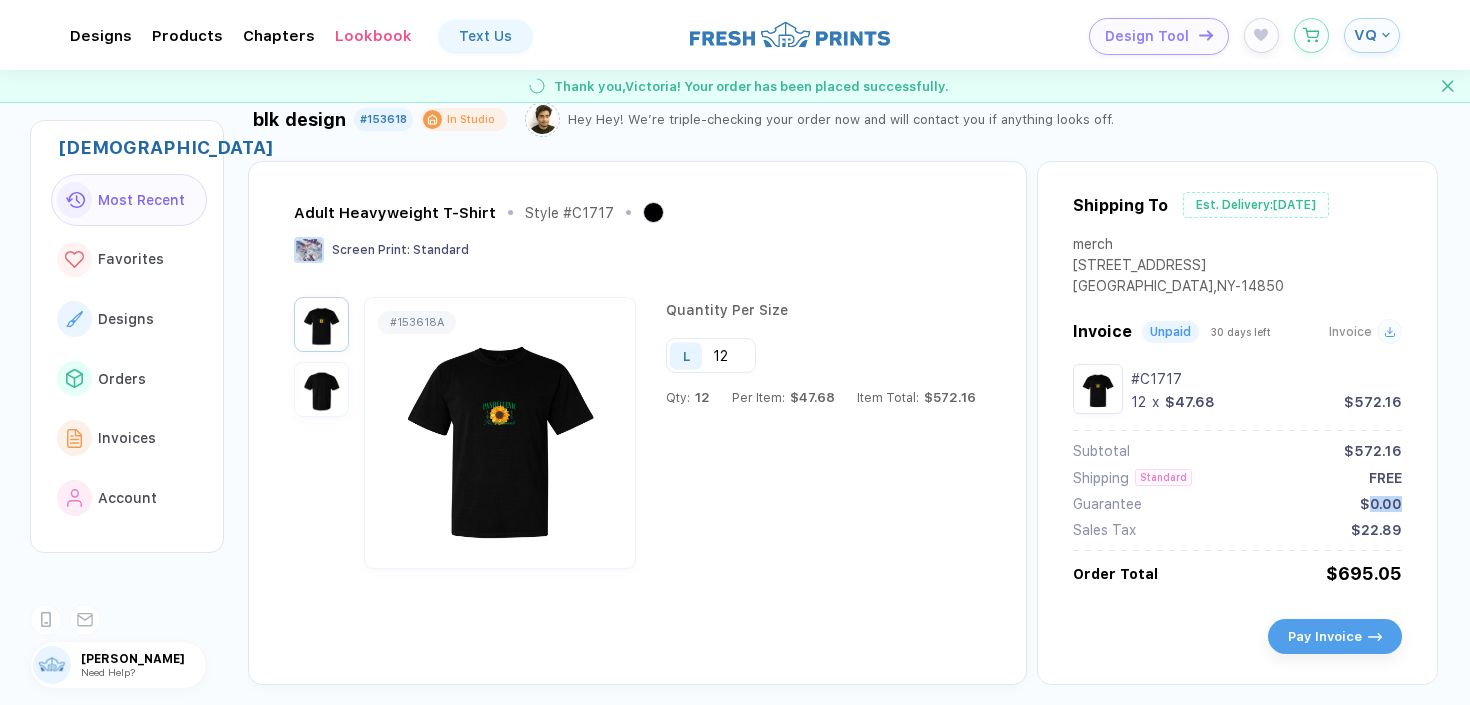 click on "Shipping To Est. Delivery:  [DATE] merch [STREET_ADDRESS] Invoice Unpaid 30 days left Invoice
#C1717 12 x $47.68 $572.16 Subtotal $572.16 Shipping Standard FREE Guarantee $0.00 Sales Tax $22.89 Order Total $695.05 Pay Invoice" at bounding box center (1237, 423) 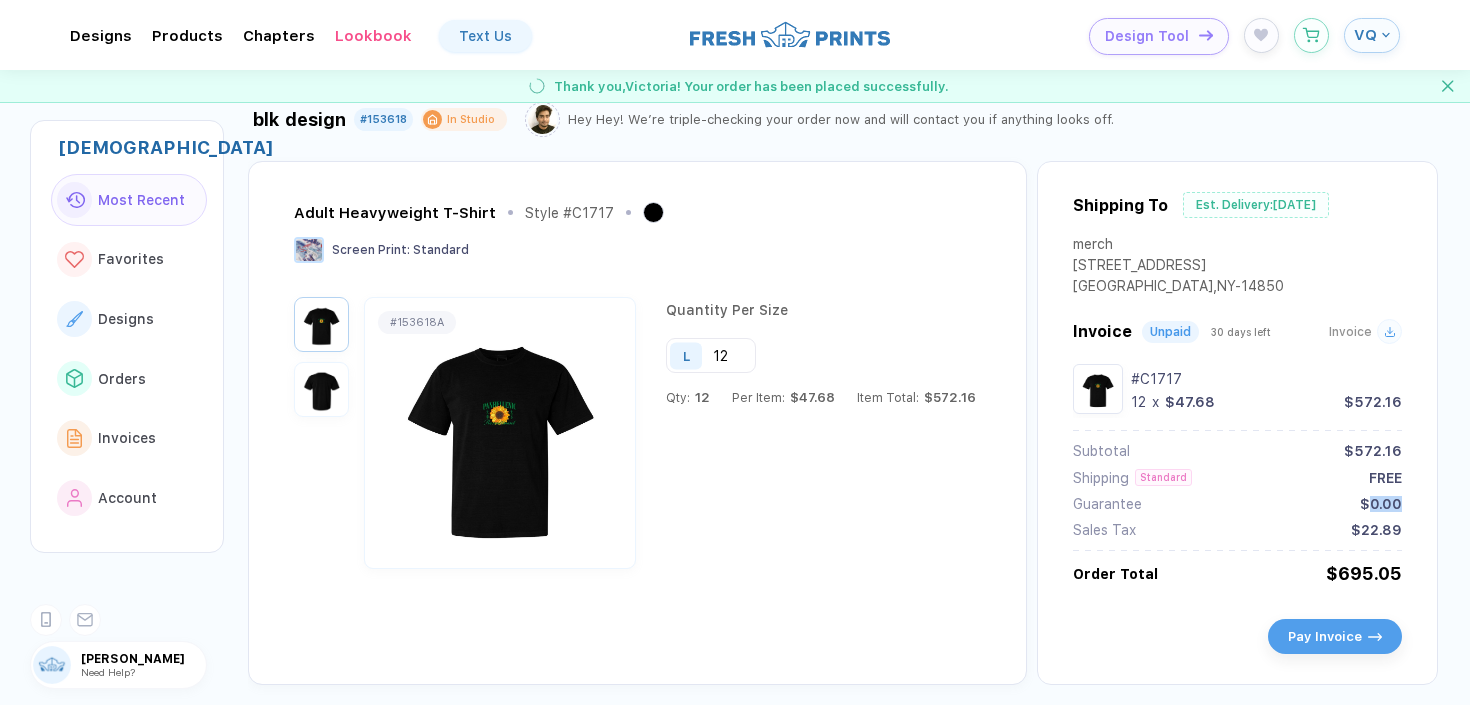 click on "Shipping To Est. Delivery:  [DATE] merch [STREET_ADDRESS] Invoice Unpaid 30 days left Invoice
#C1717 12 x $47.68 $572.16 Subtotal $572.16 Shipping Standard FREE Guarantee $0.00 Sales Tax $22.89 Order Total $695.05 Pay Invoice" at bounding box center [1237, 423] 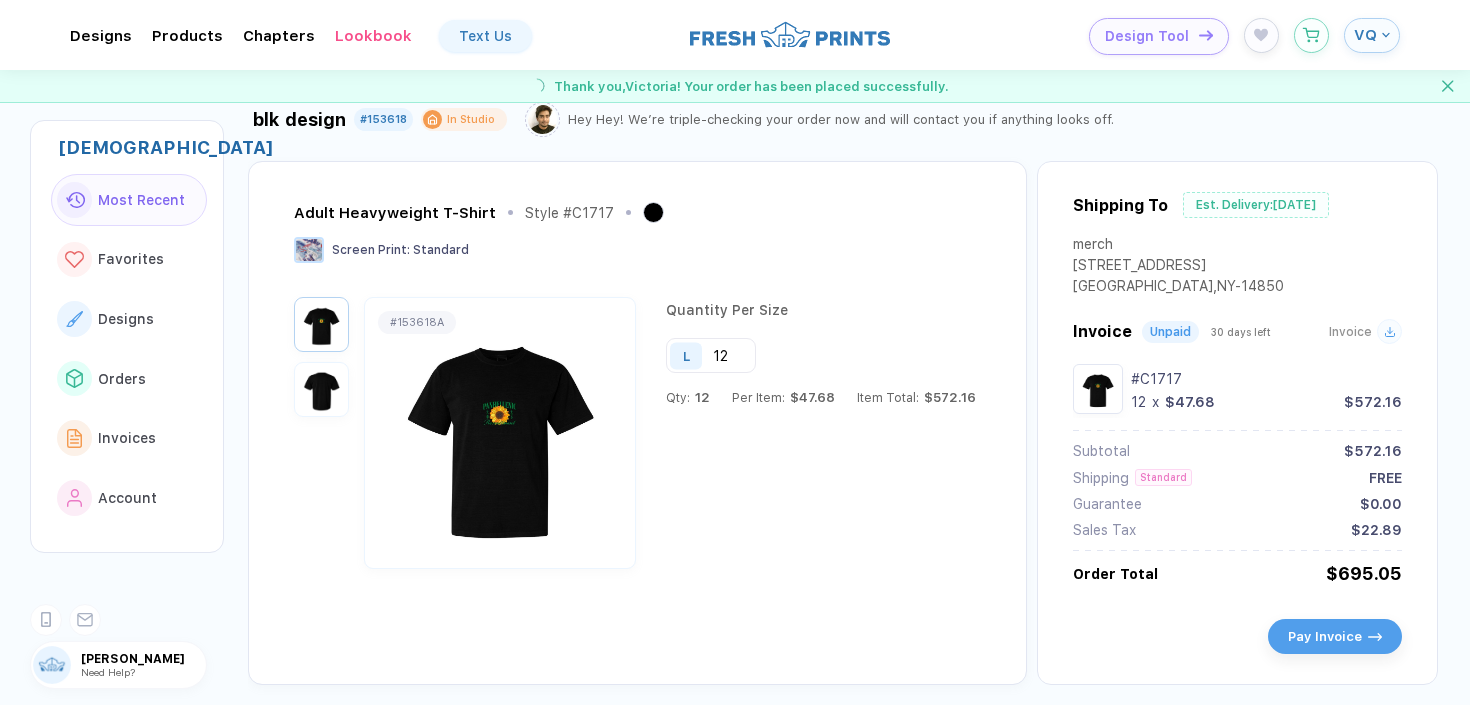 click on "Quantity Per Size L 12 Qty: 12 Per Item: $47.68 Item Total: $572.16" at bounding box center (816, 433) 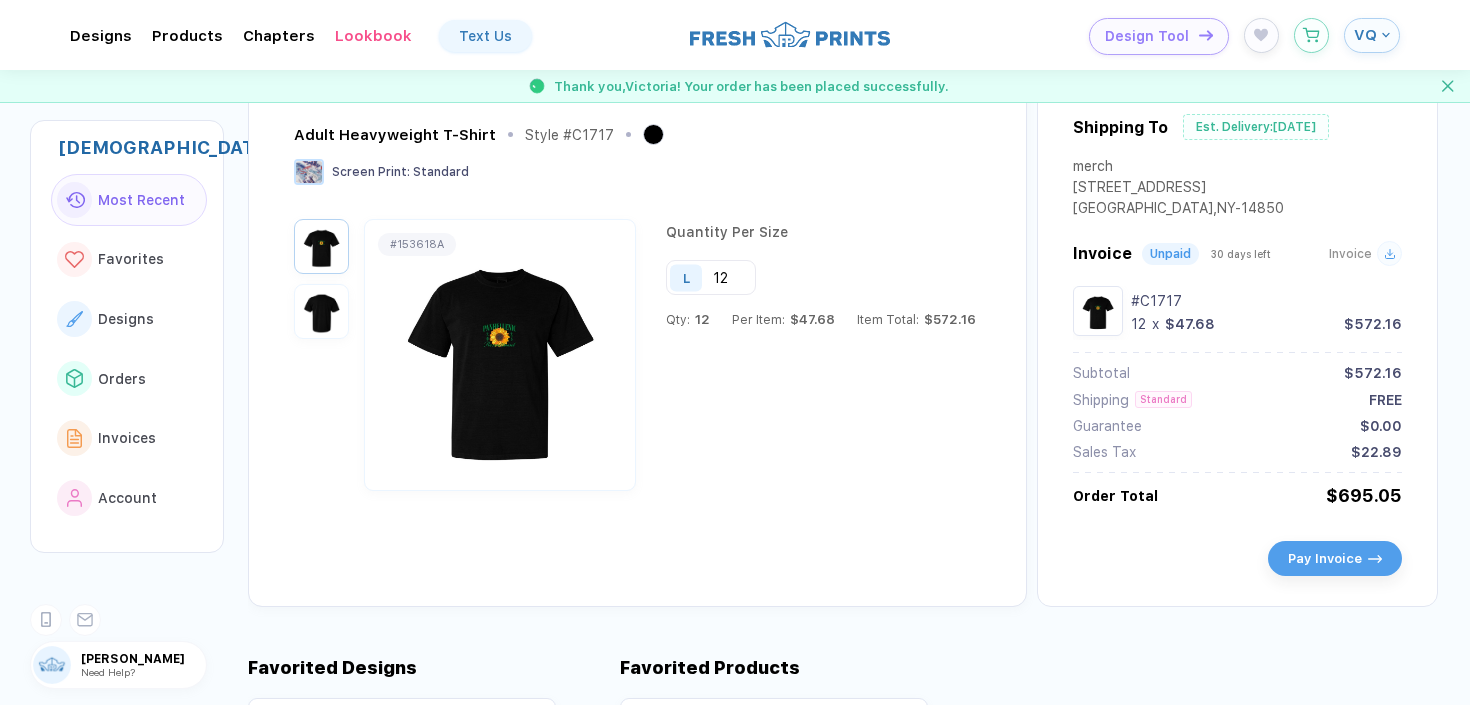 scroll, scrollTop: 117, scrollLeft: 0, axis: vertical 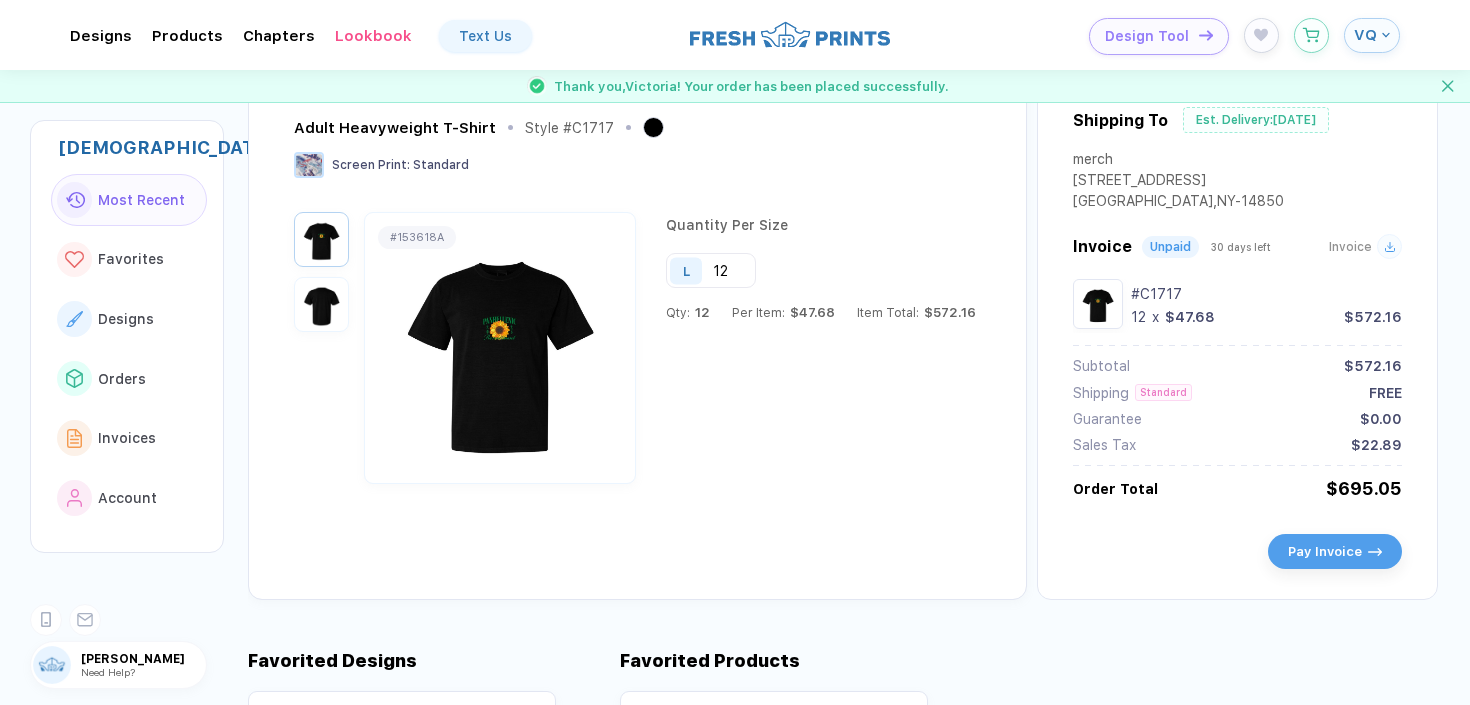 click on "Adult Heavyweight T-Shirt Style # C1717 Screen Print : Standard # 153618A Quantity Per Size L 12 Qty: 12 Per Item: $47.68 Item Total: $572.16" at bounding box center (637, 338) 